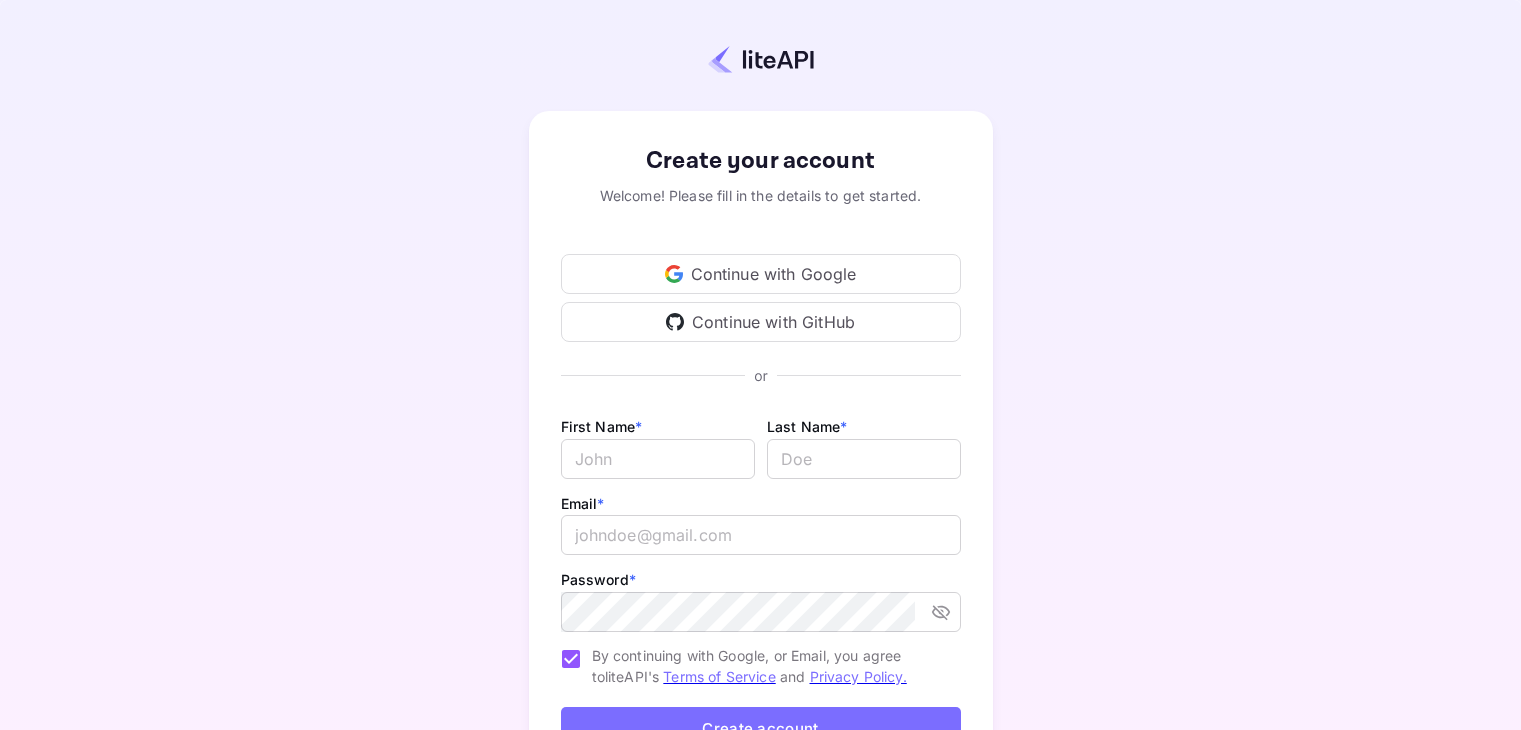 scroll, scrollTop: 0, scrollLeft: 0, axis: both 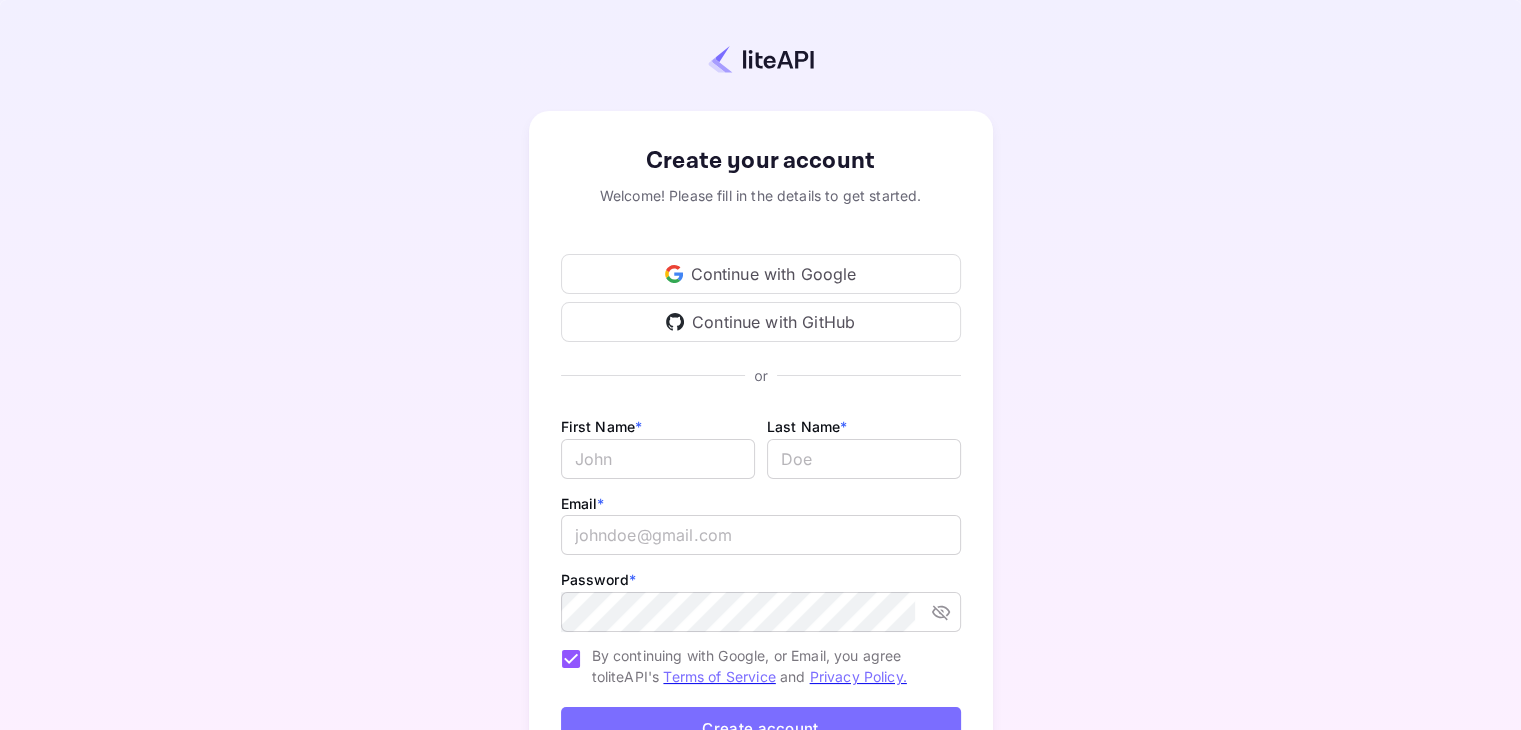 click on "Continue with Google" at bounding box center (761, 274) 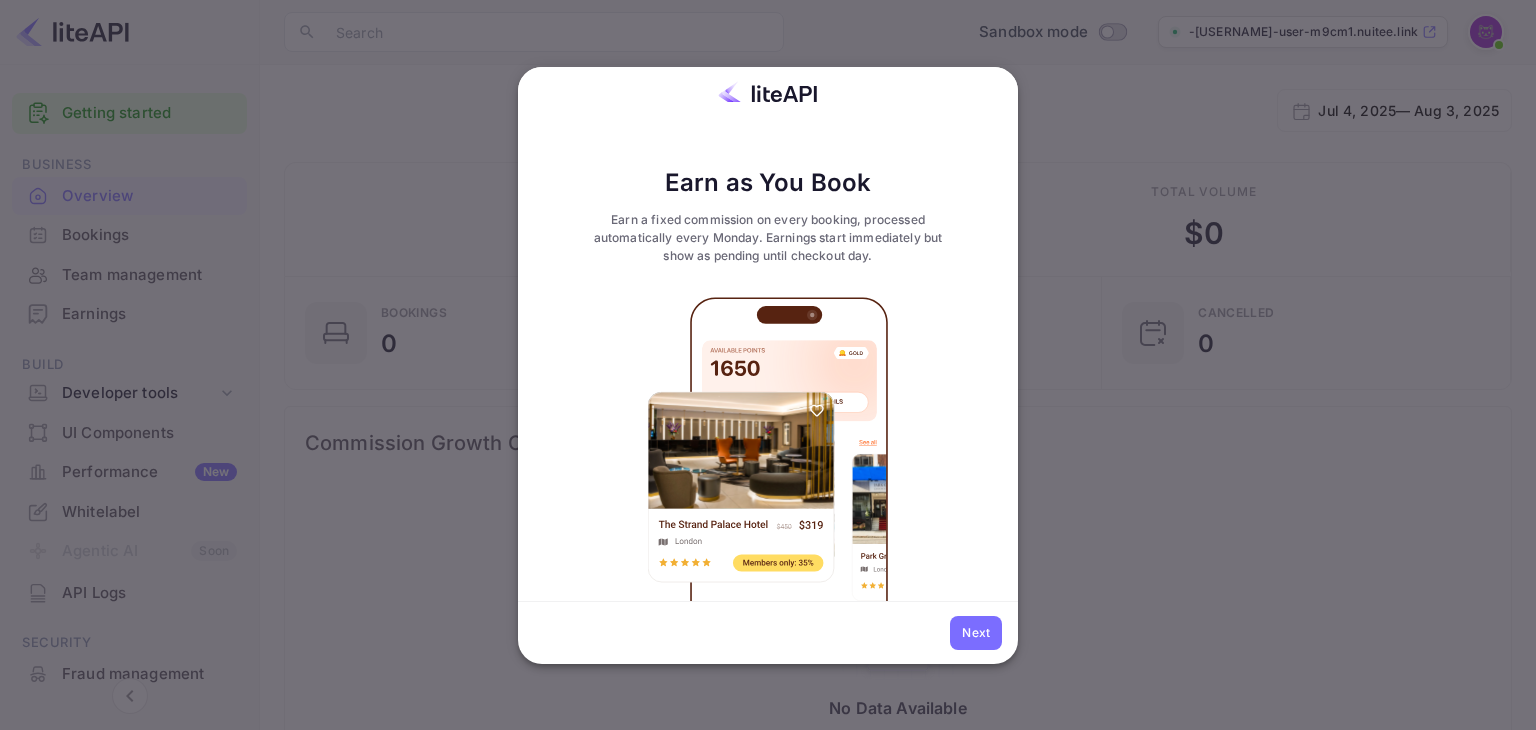 click on "Next" at bounding box center [976, 633] 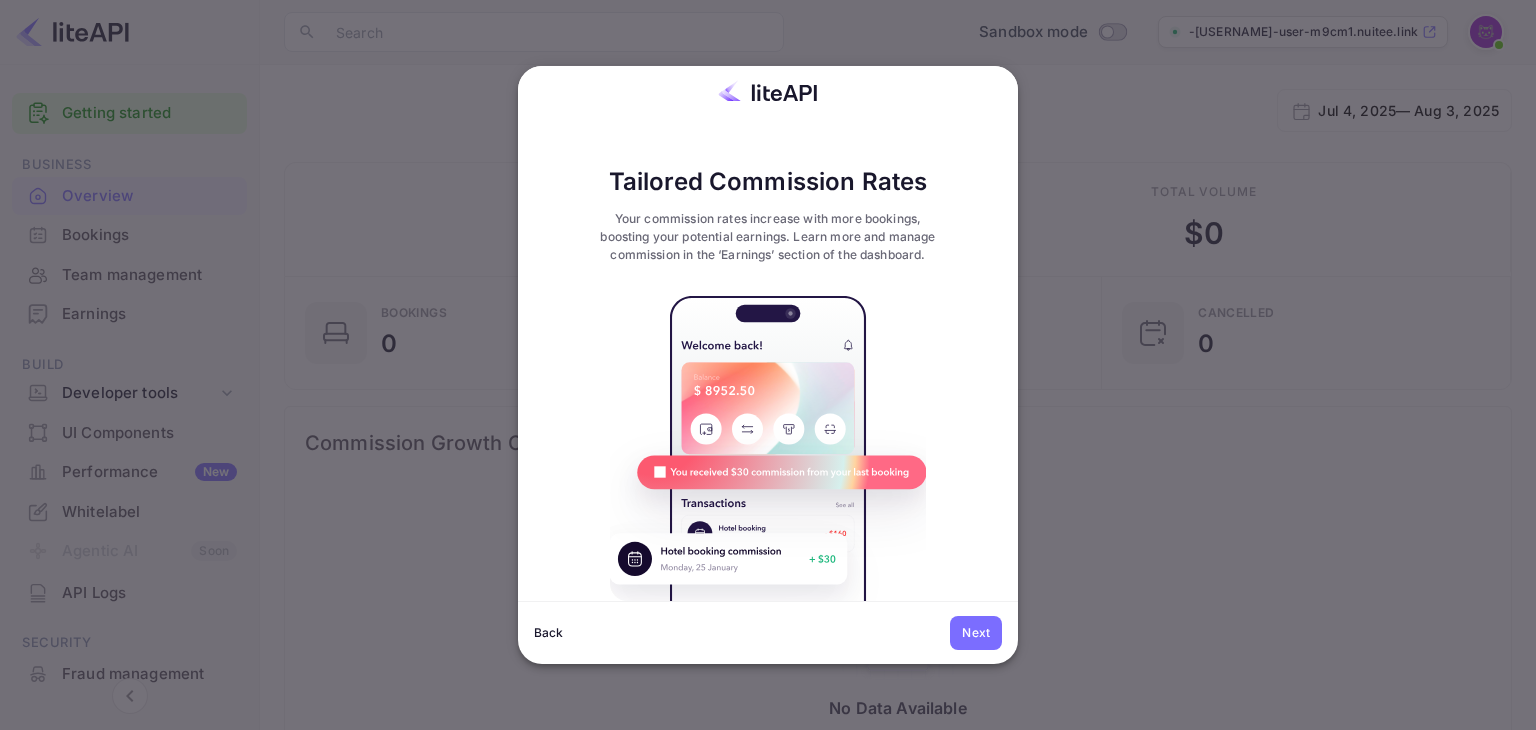 click on "Next" at bounding box center (976, 633) 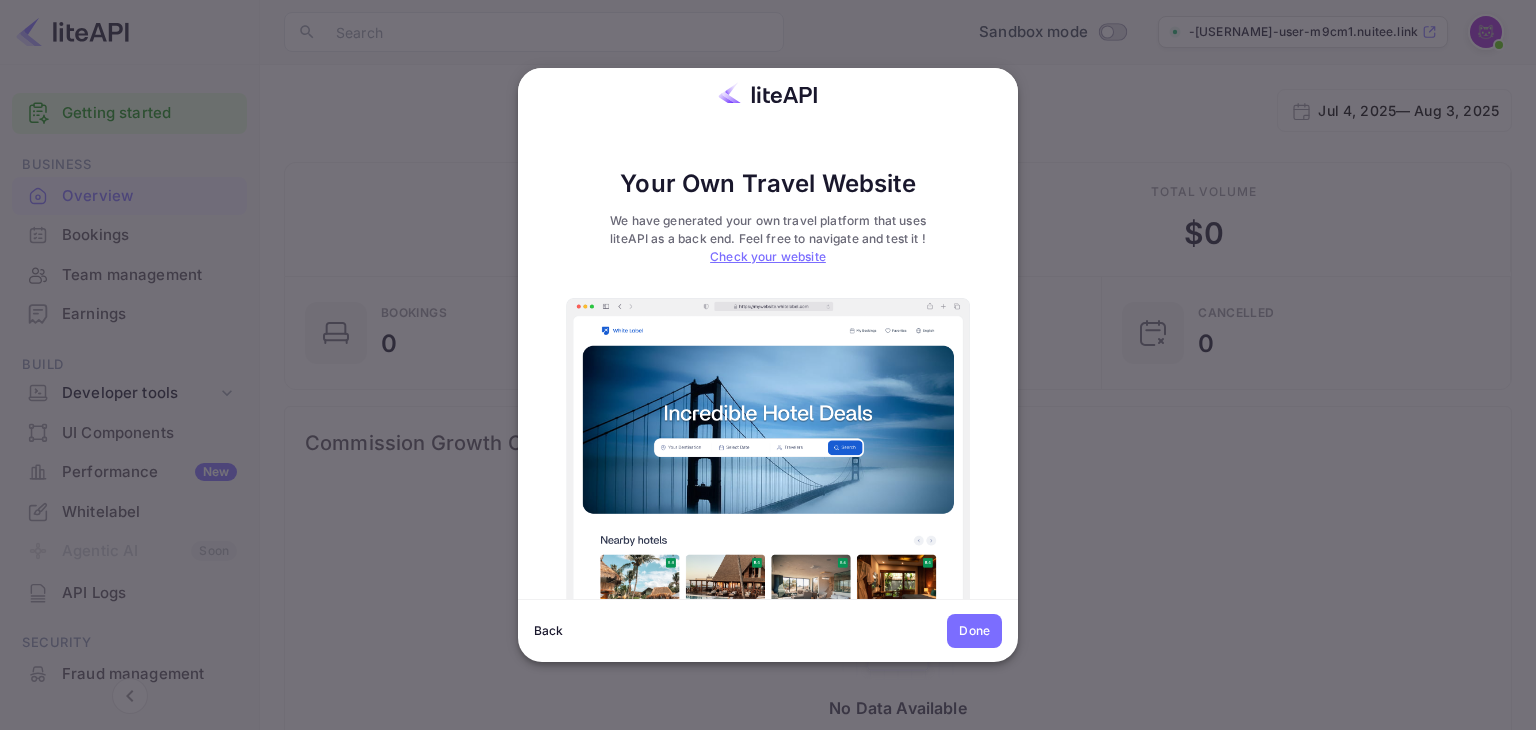 click on "Done" at bounding box center (974, 631) 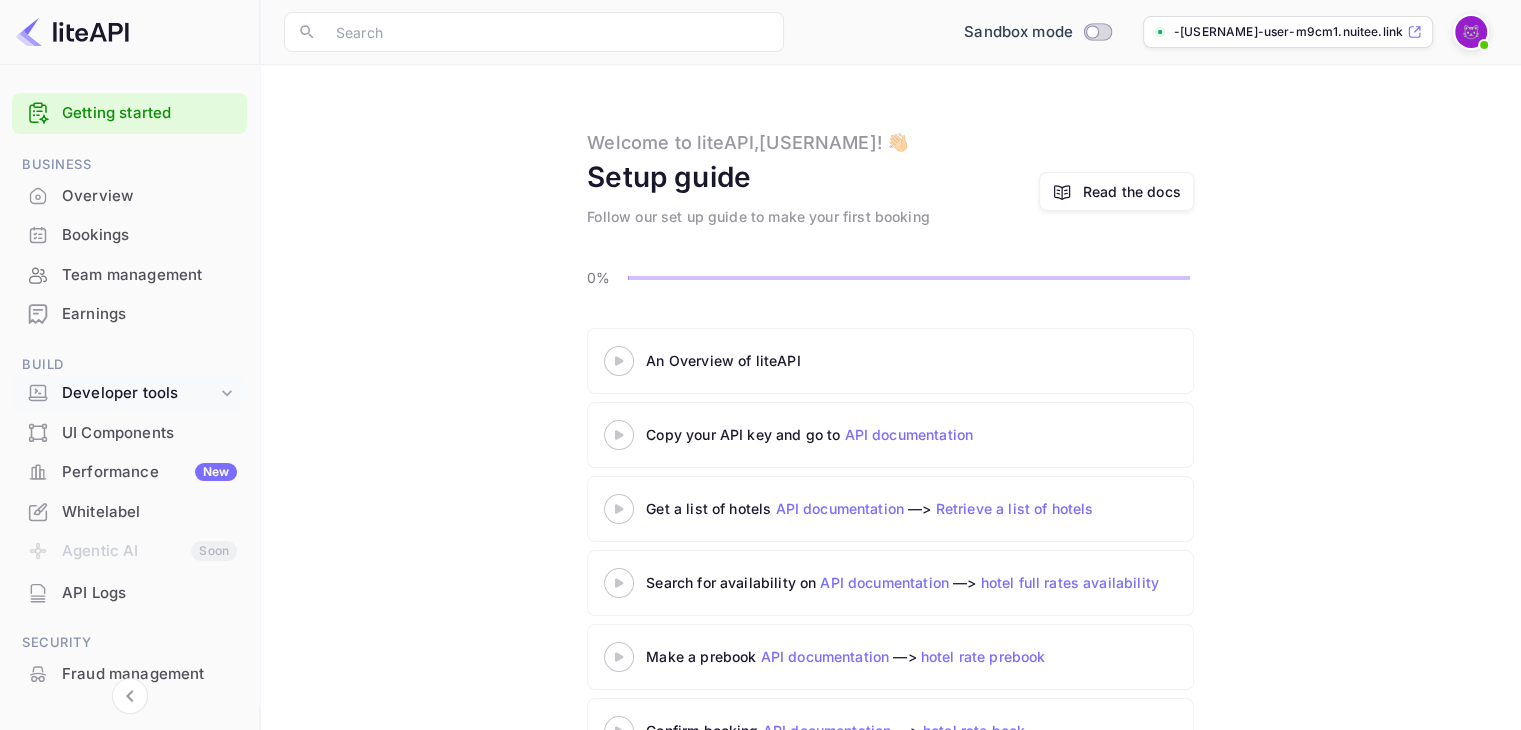 click on "Developer tools" at bounding box center [129, 393] 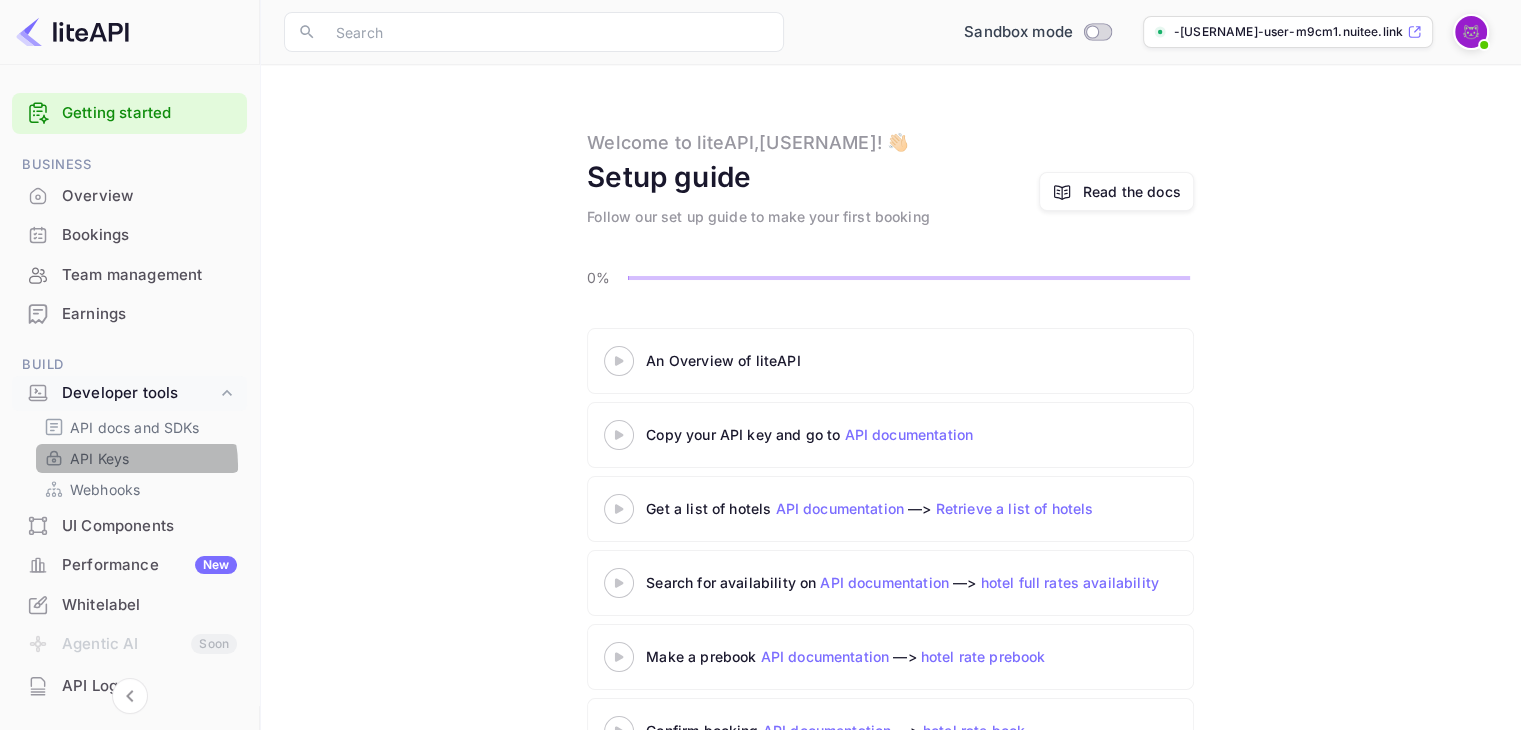 click on "API Keys" at bounding box center (99, 458) 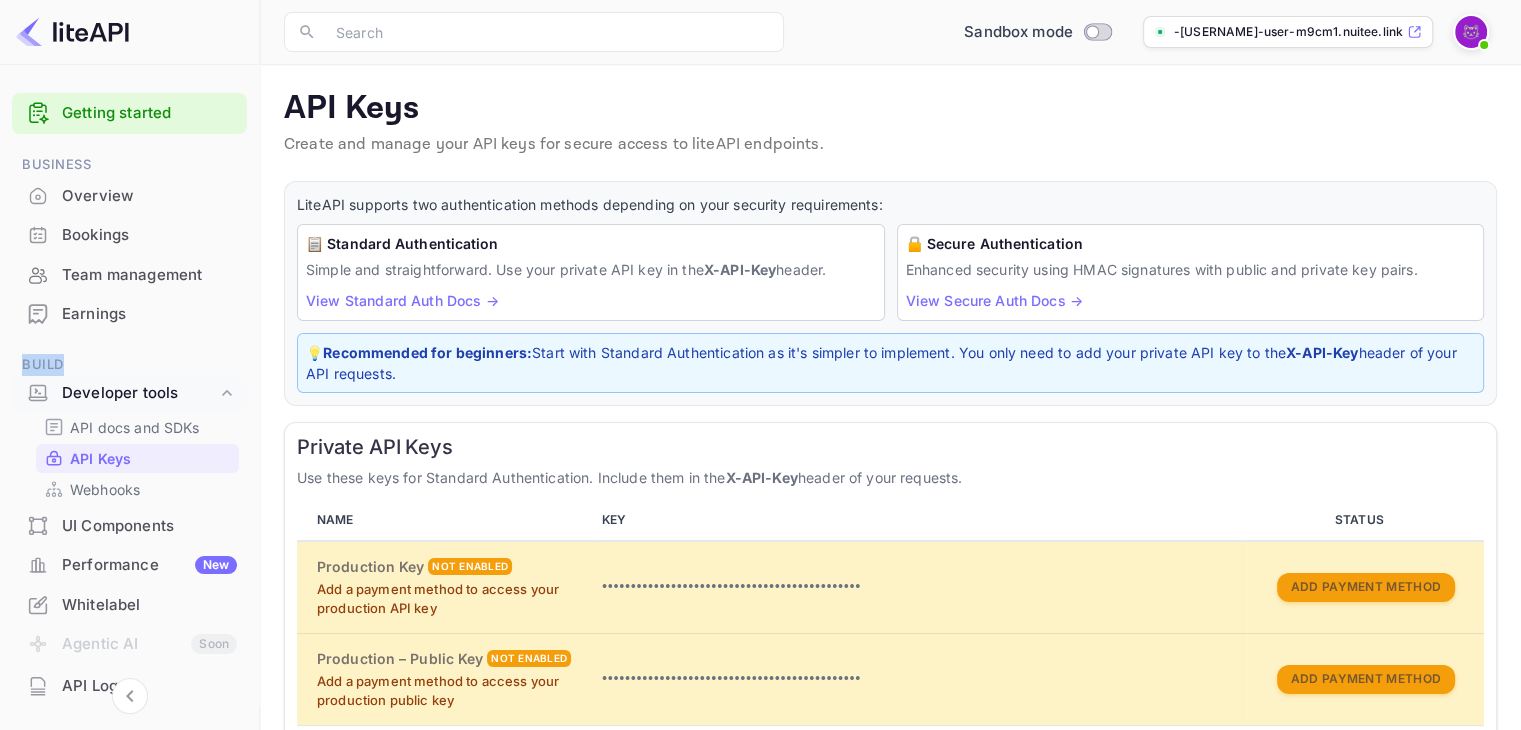 drag, startPoint x: 252, startPoint y: 293, endPoint x: 256, endPoint y: 361, distance: 68.117546 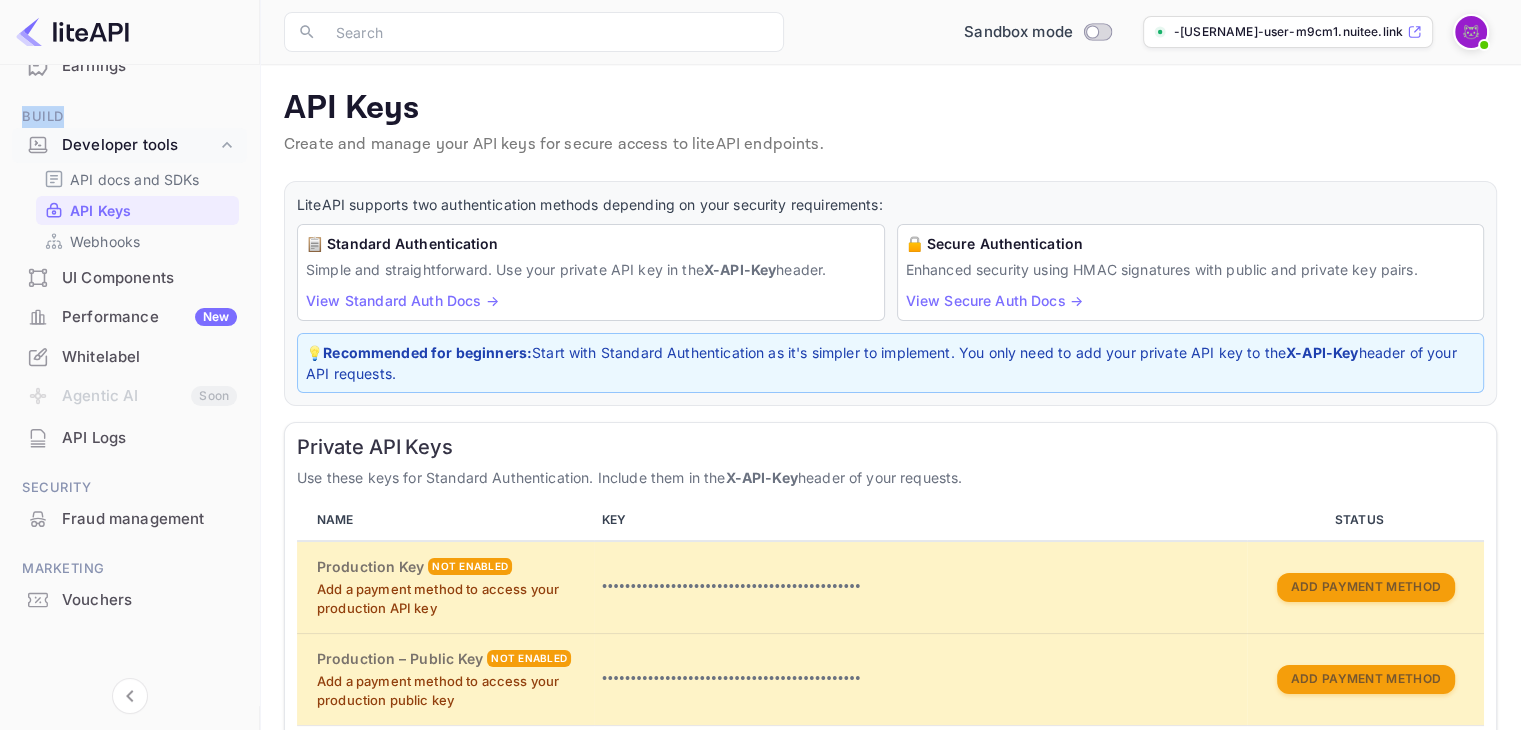 scroll, scrollTop: 0, scrollLeft: 0, axis: both 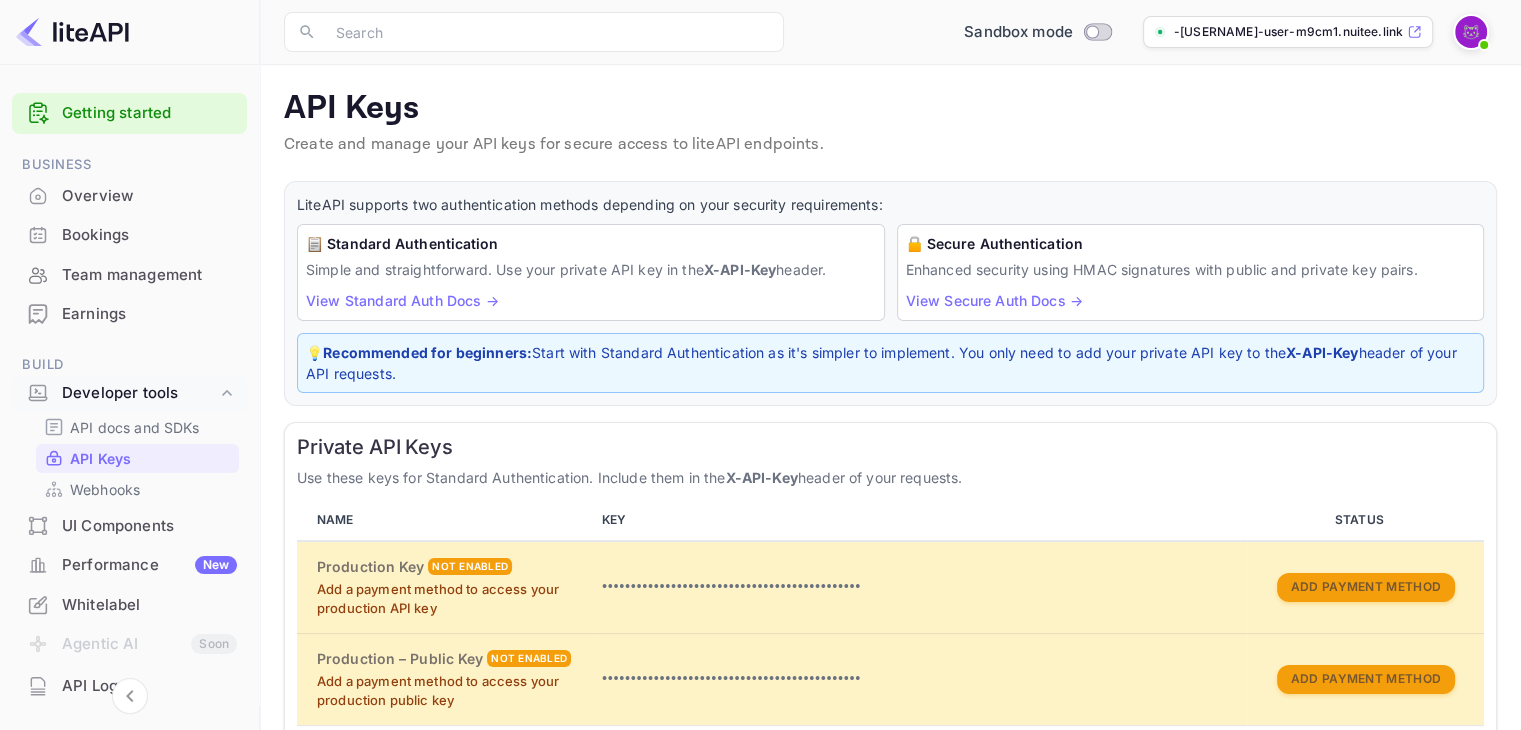 click on "API Keys" at bounding box center [890, 109] 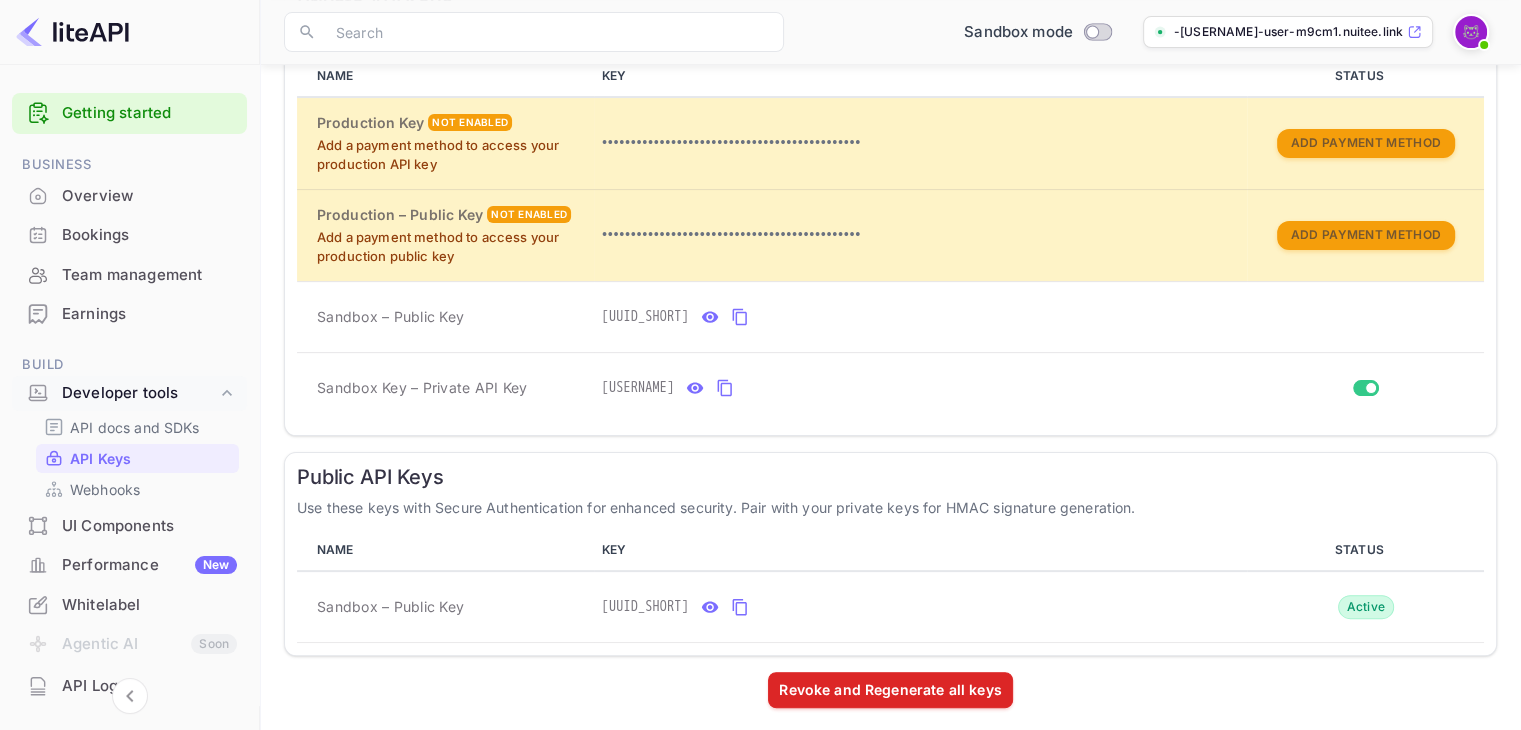 scroll, scrollTop: 450, scrollLeft: 0, axis: vertical 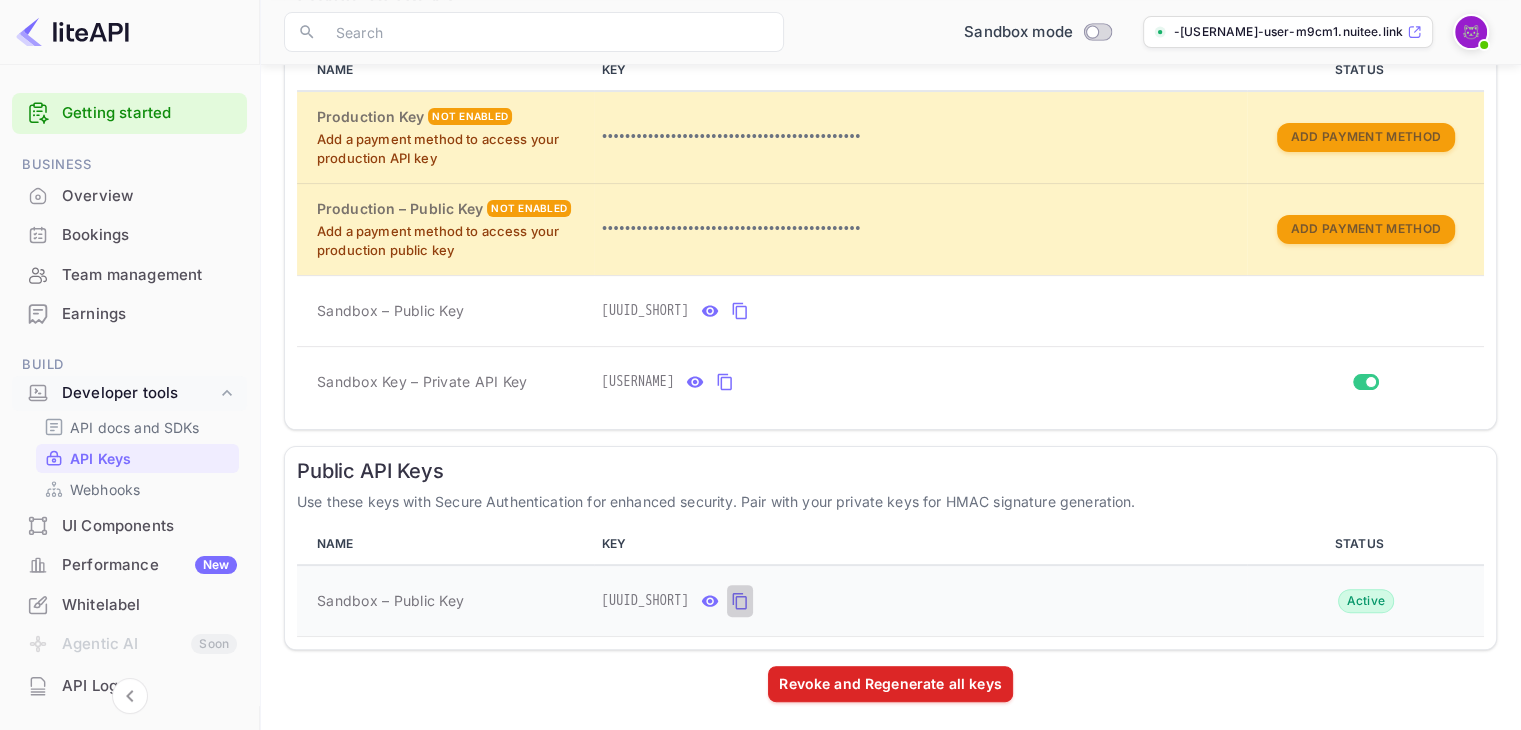 click 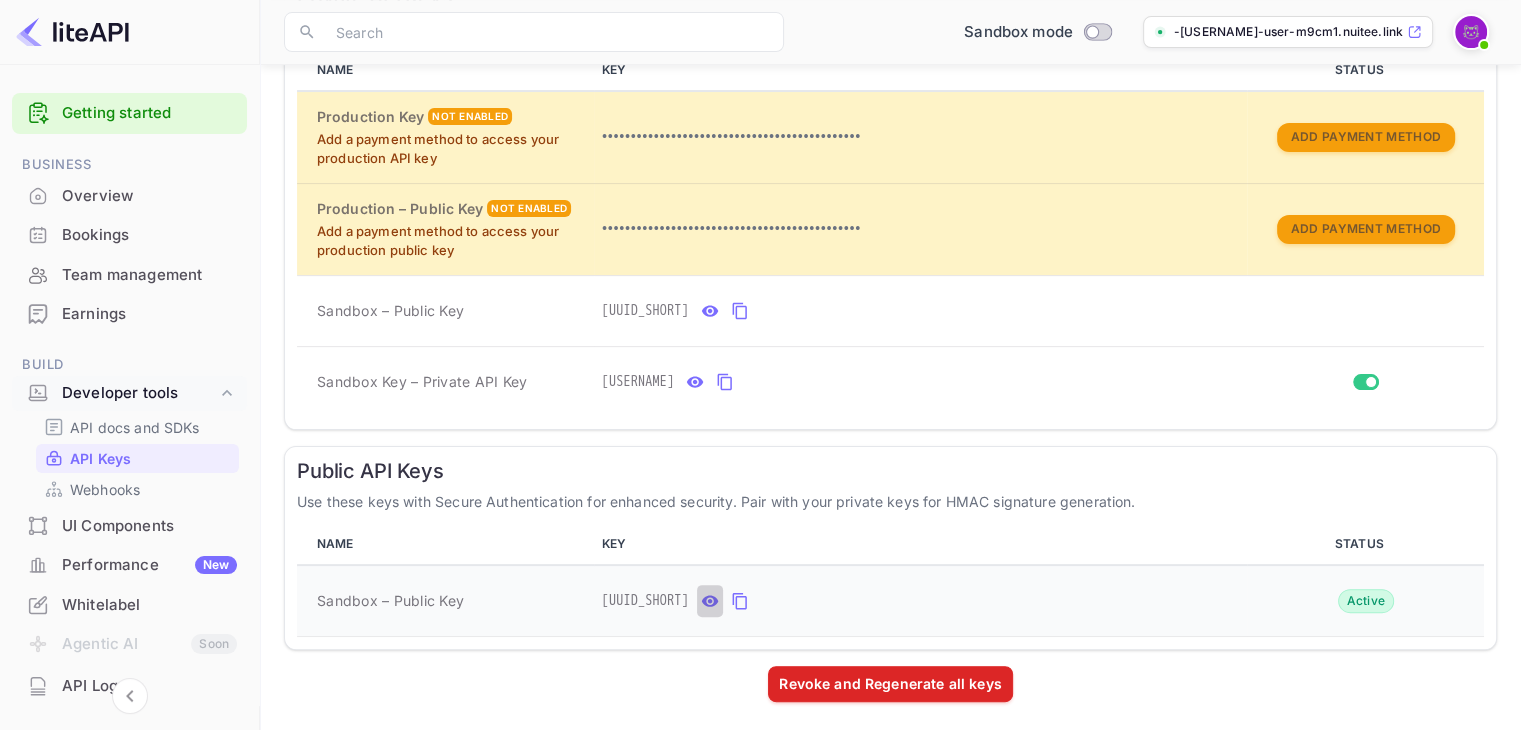 click 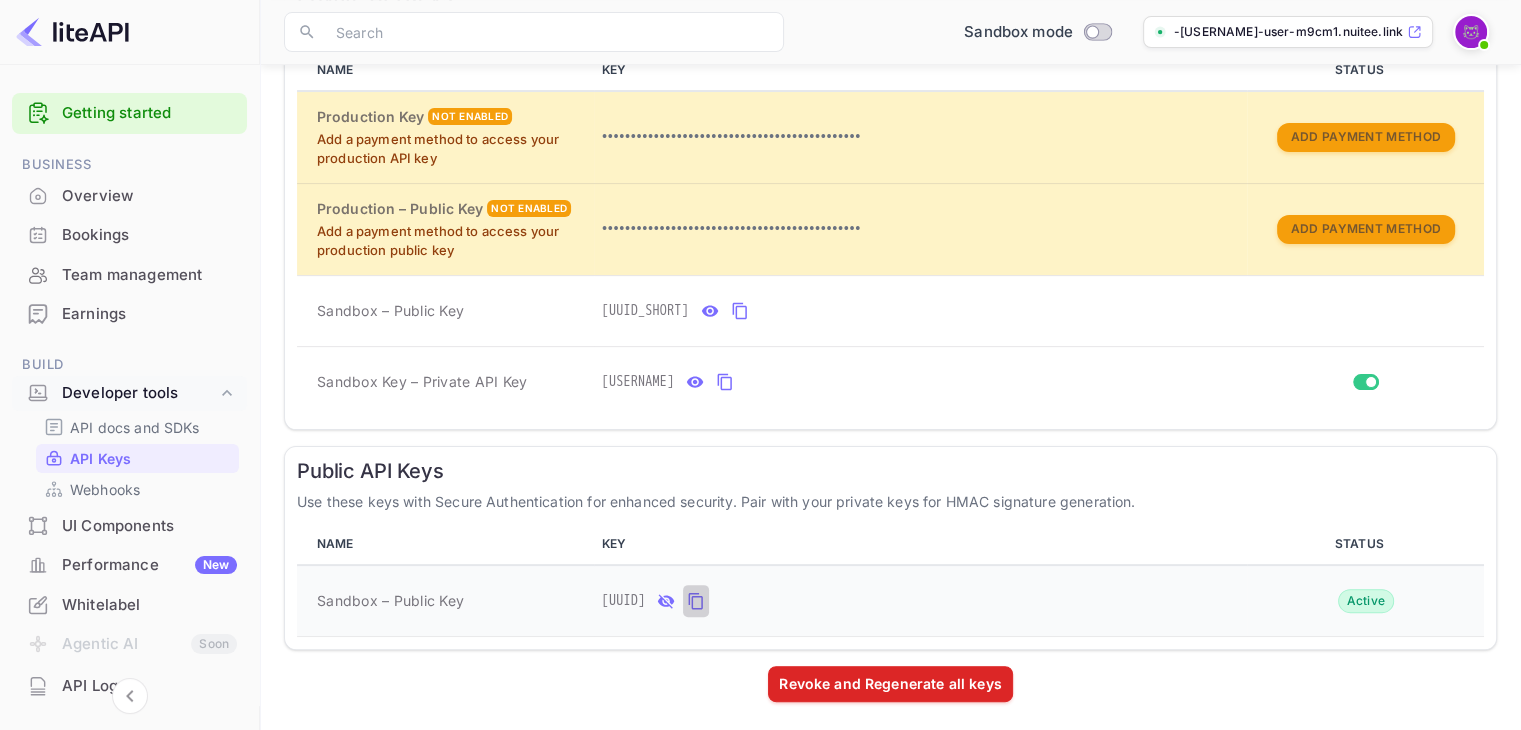 click at bounding box center [696, 601] 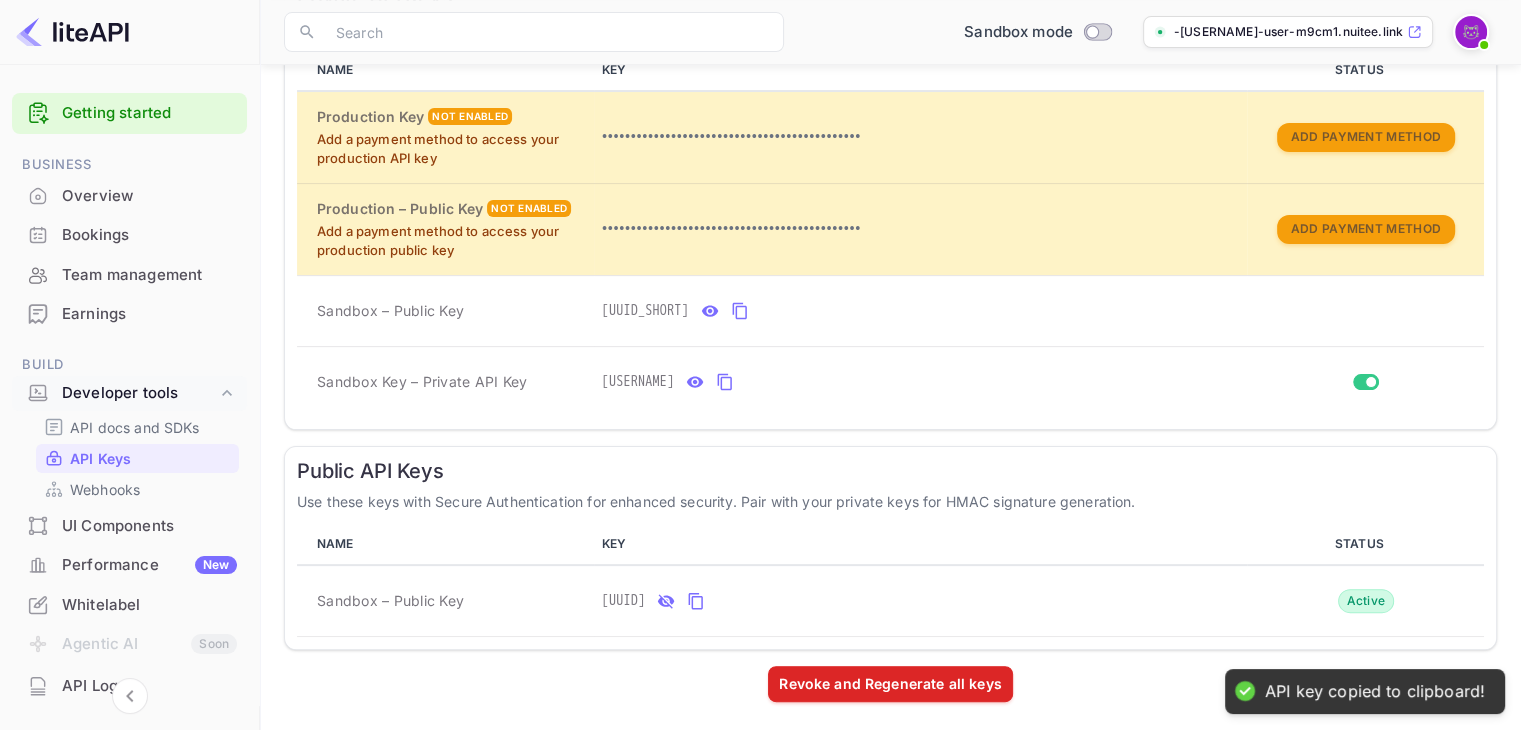 click at bounding box center (1471, 32) 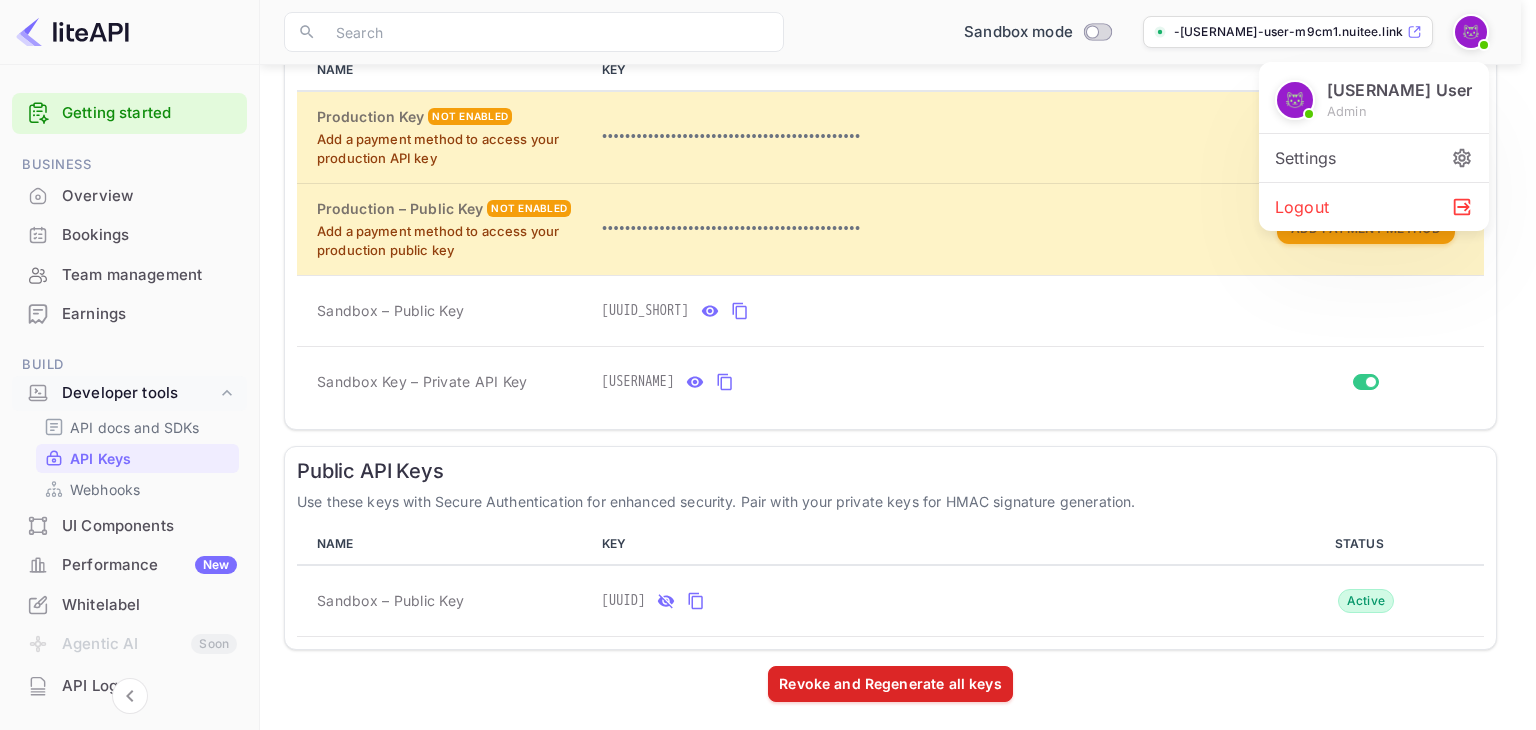 click at bounding box center [768, 365] 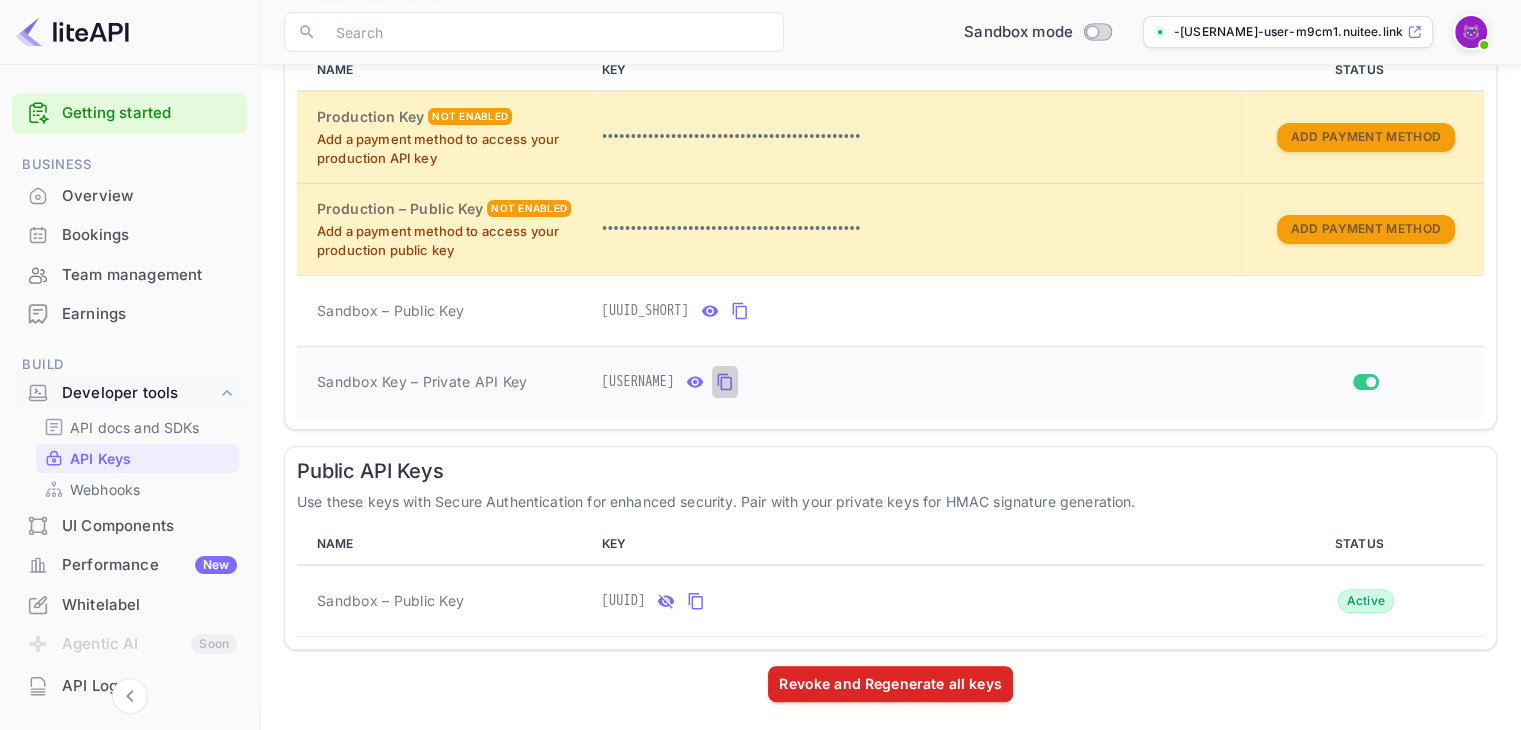 click 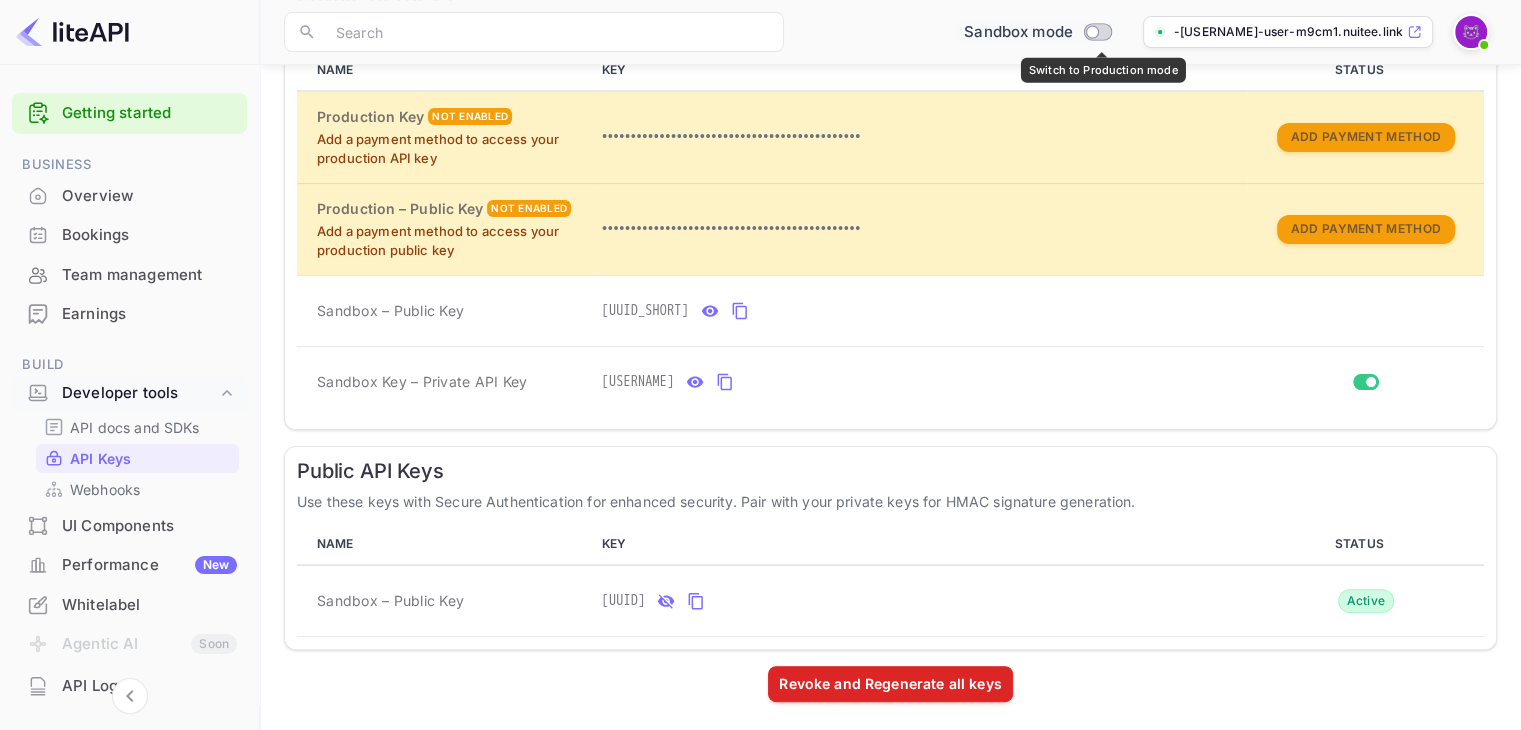 click at bounding box center (1093, 31) 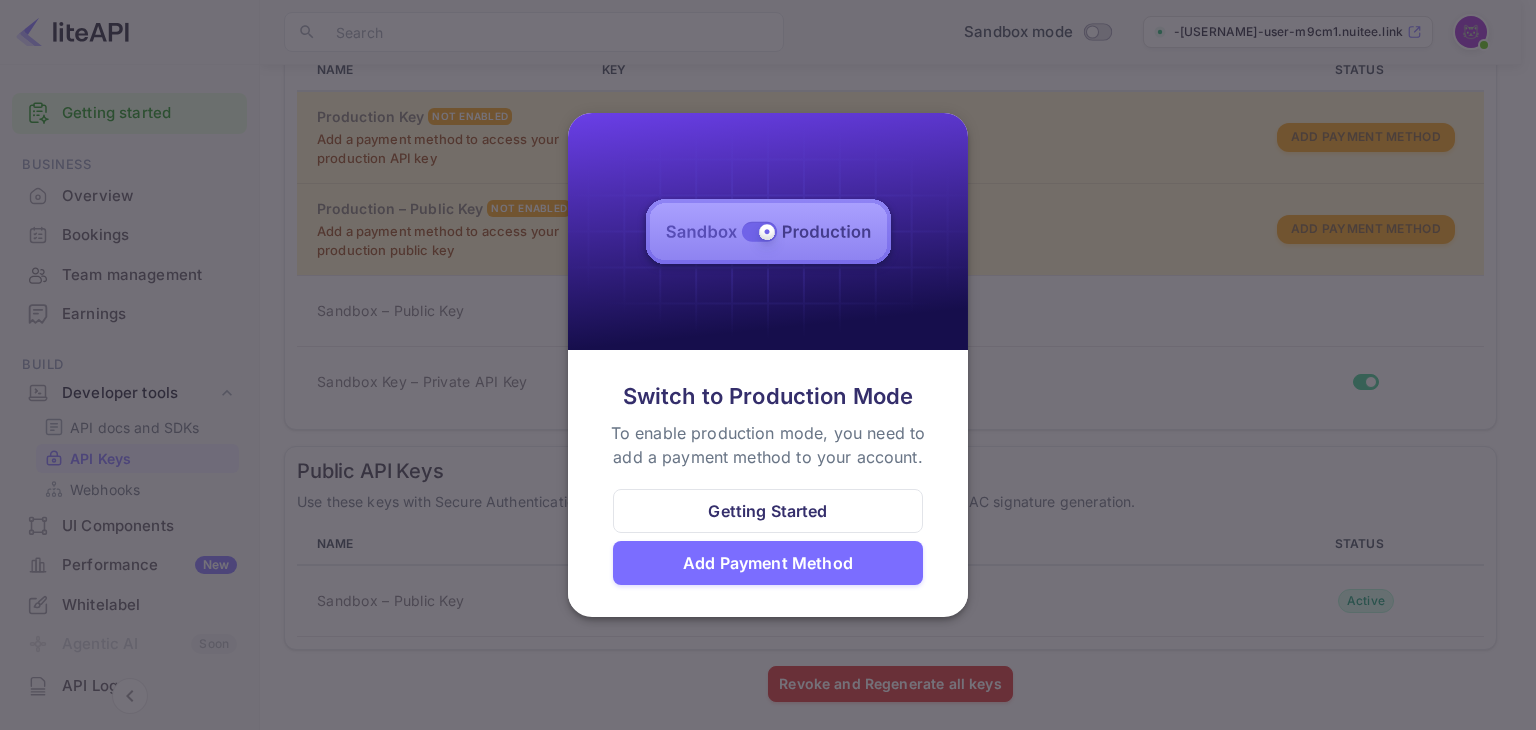 click at bounding box center (768, 365) 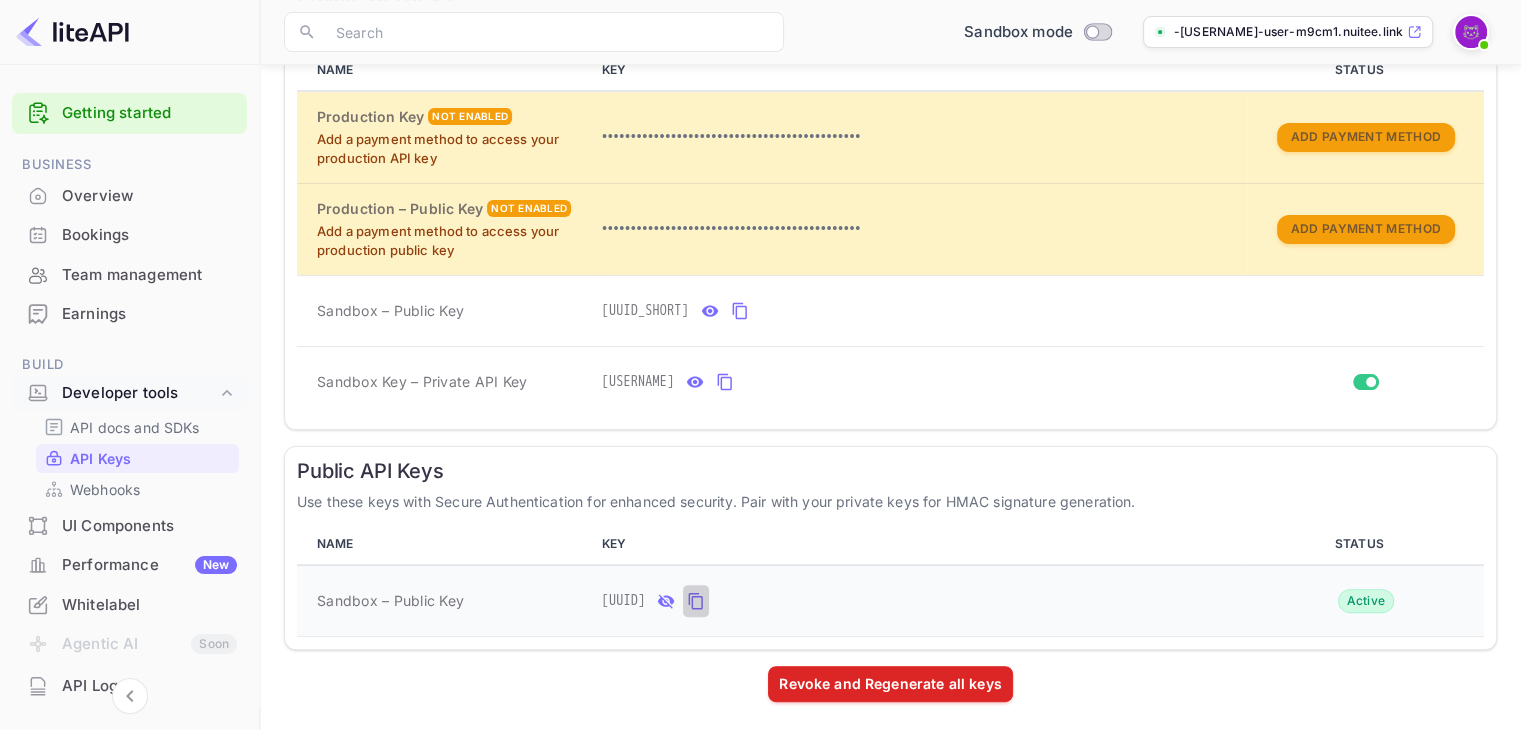 click 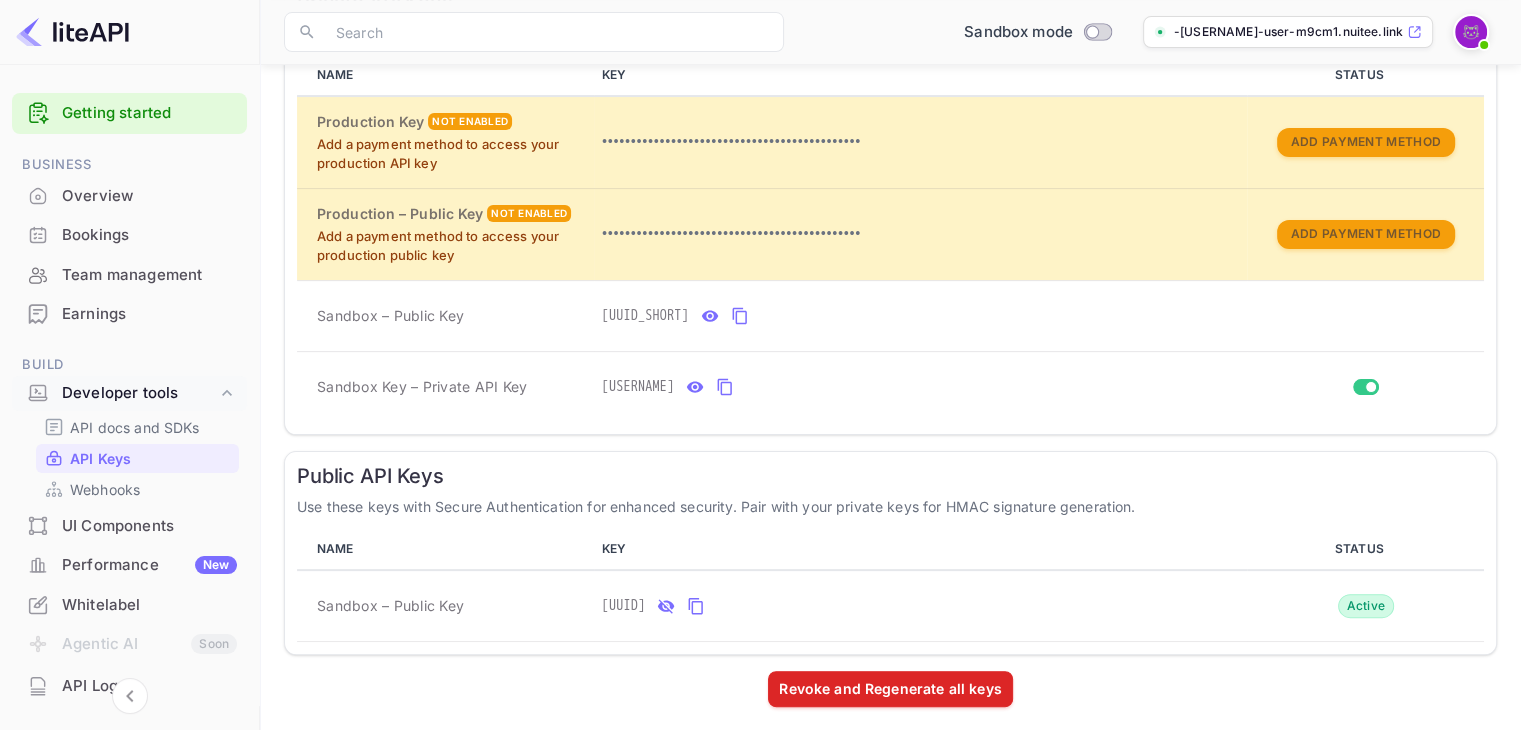 scroll, scrollTop: 450, scrollLeft: 0, axis: vertical 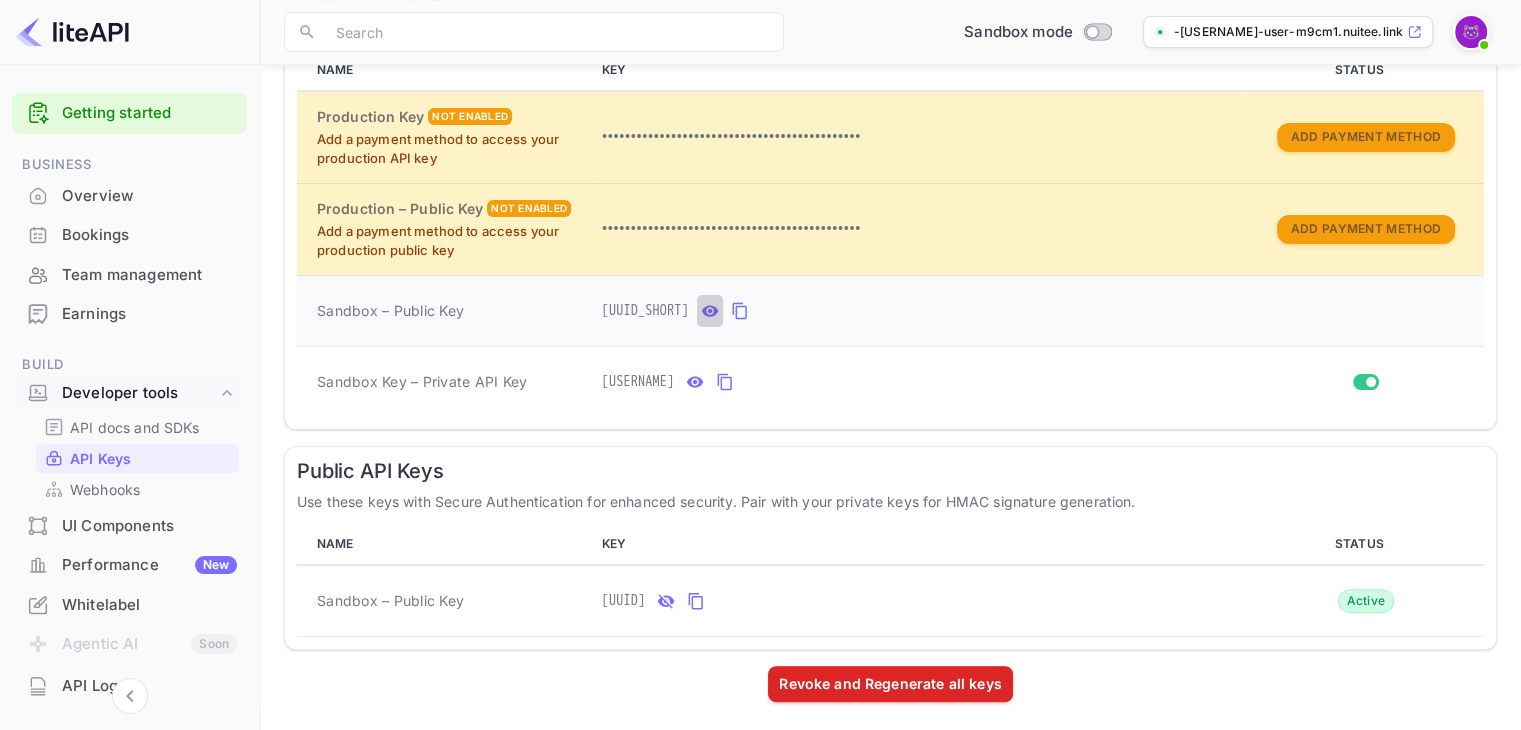 click 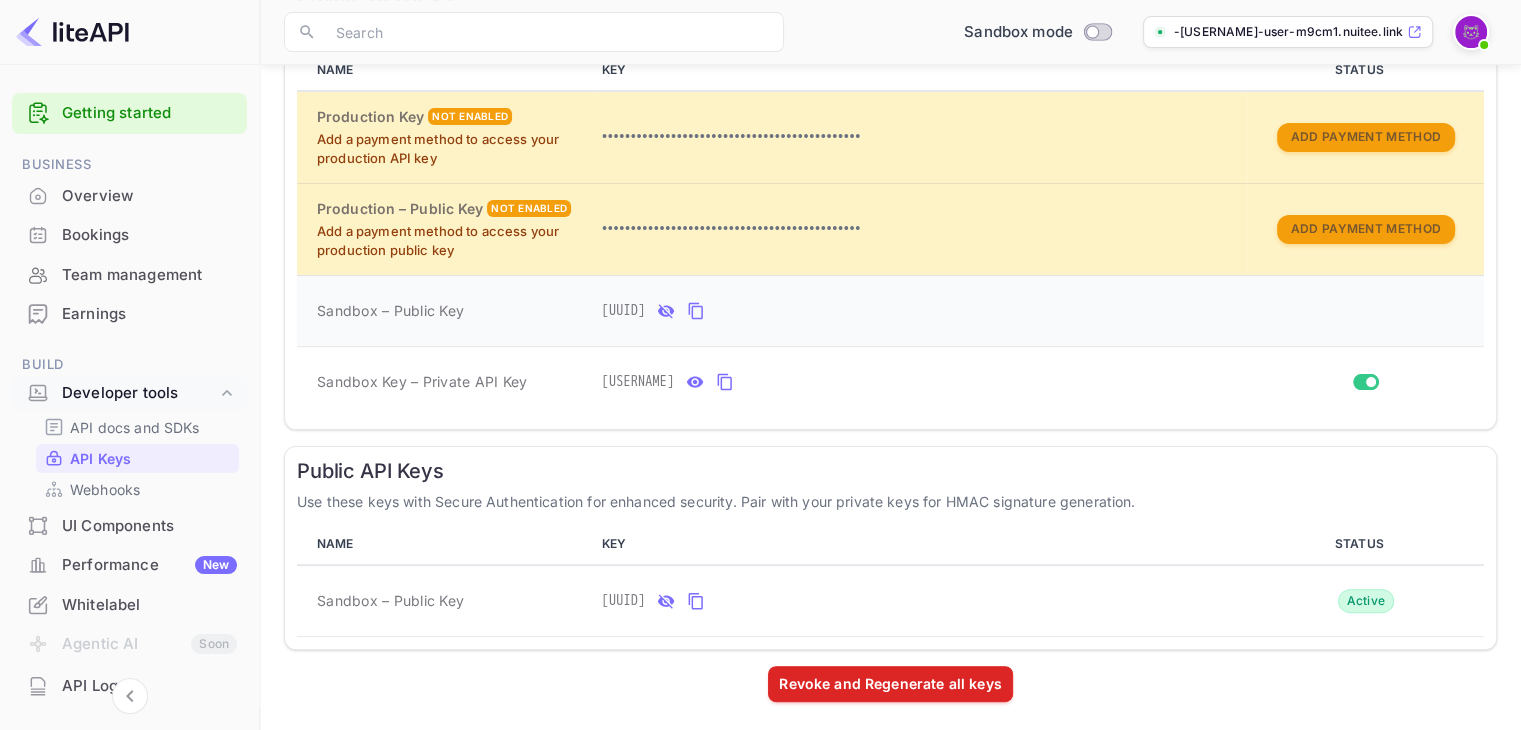 click at bounding box center (1471, 32) 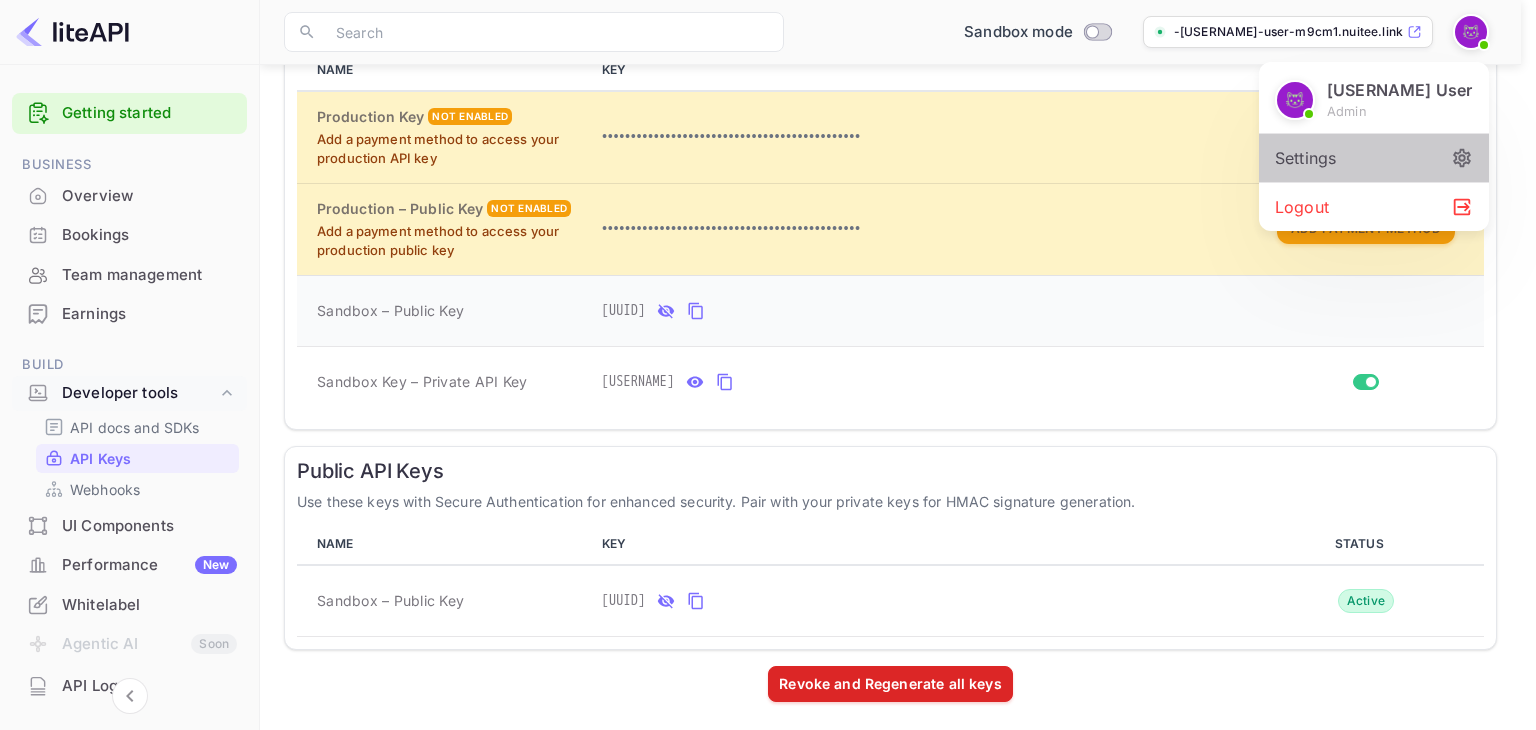 click 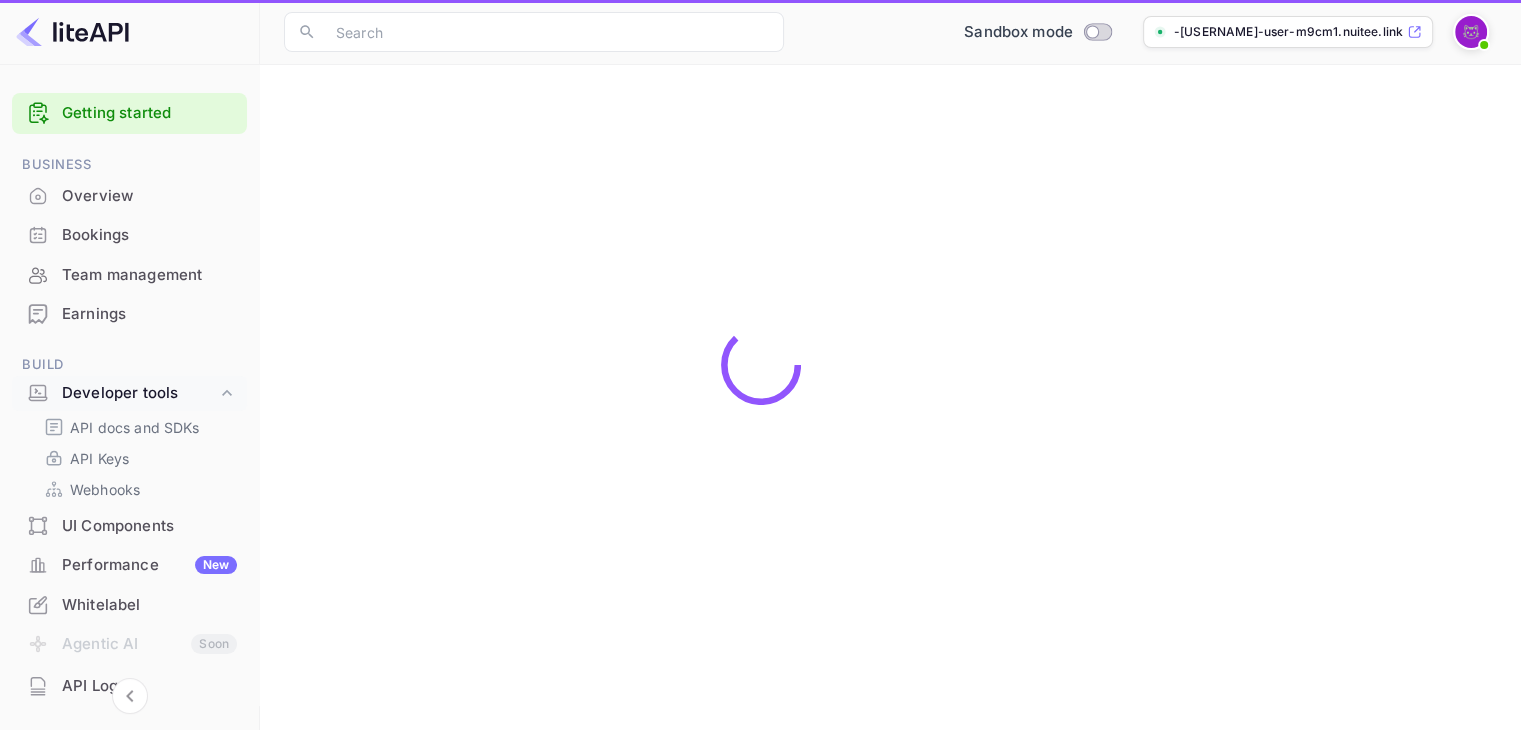 scroll, scrollTop: 0, scrollLeft: 0, axis: both 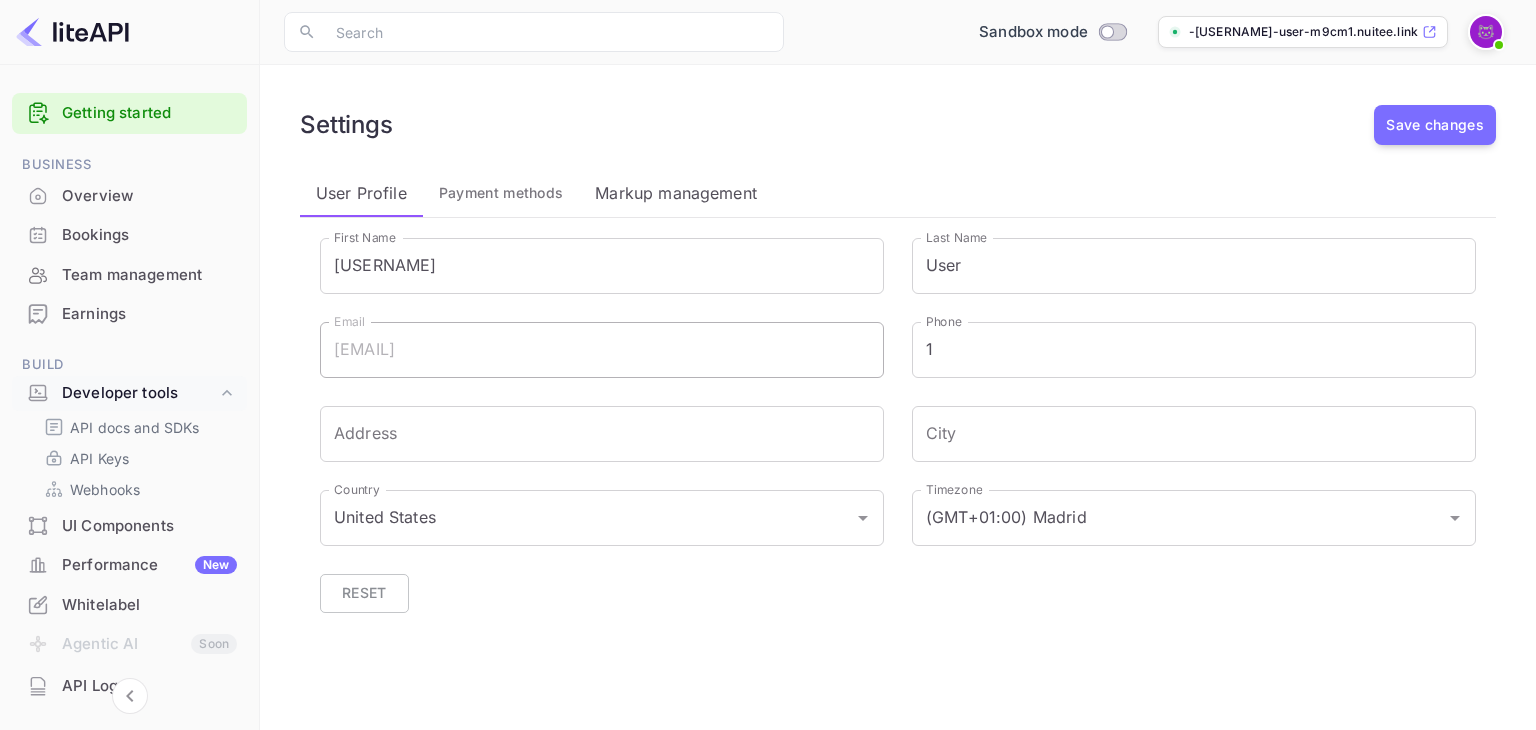 click on "Markup management" at bounding box center [676, 193] 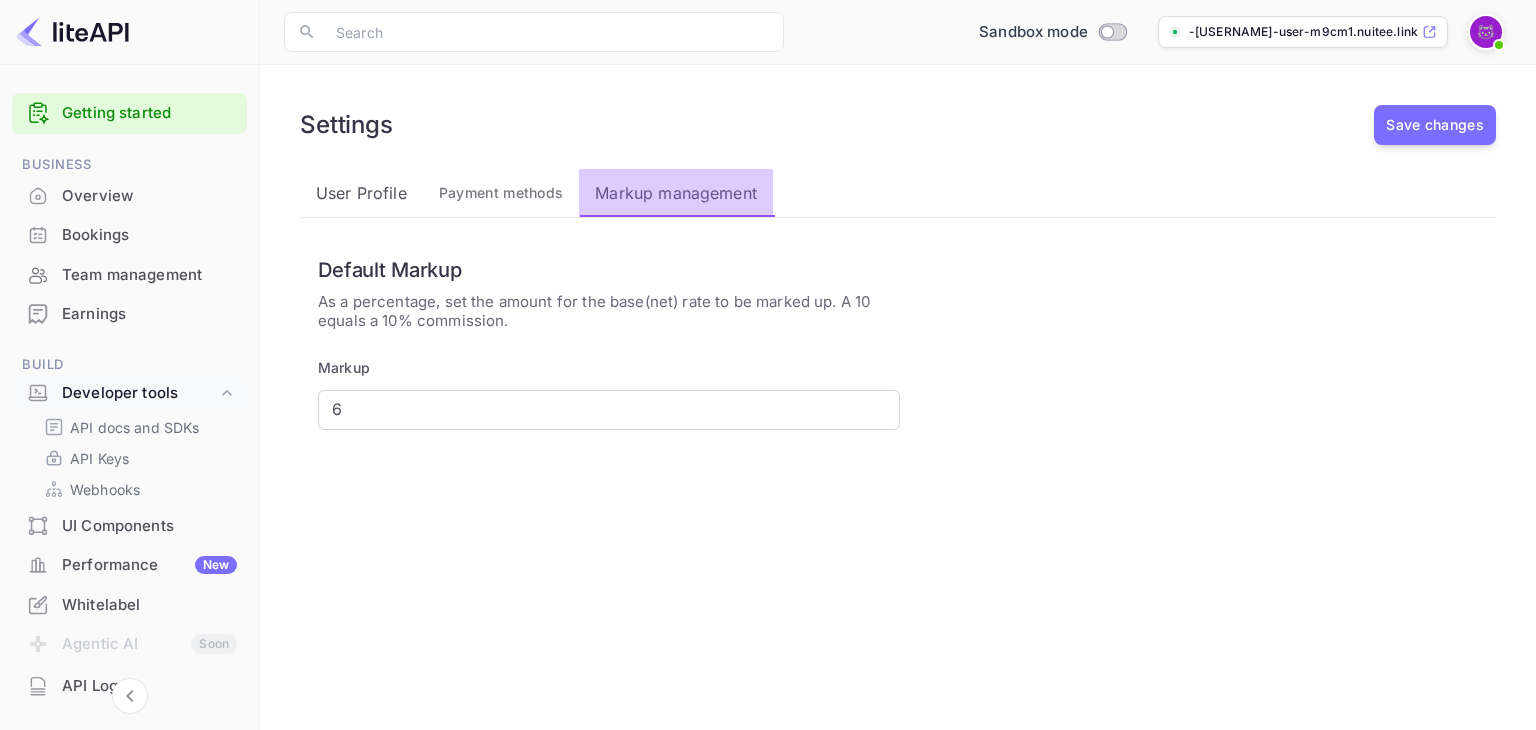 click on "Markup management" at bounding box center [676, 193] 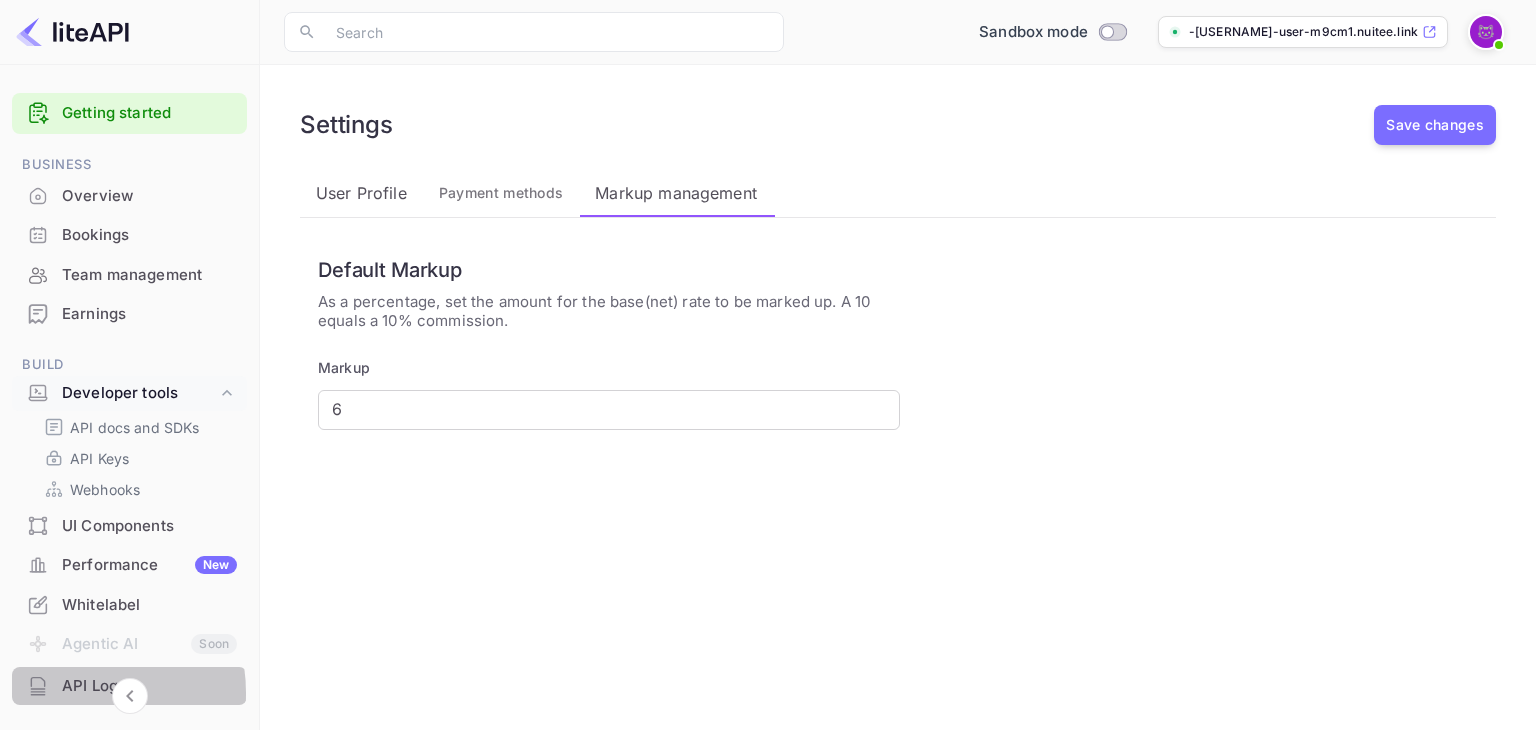 click on "API Logs" at bounding box center [149, 686] 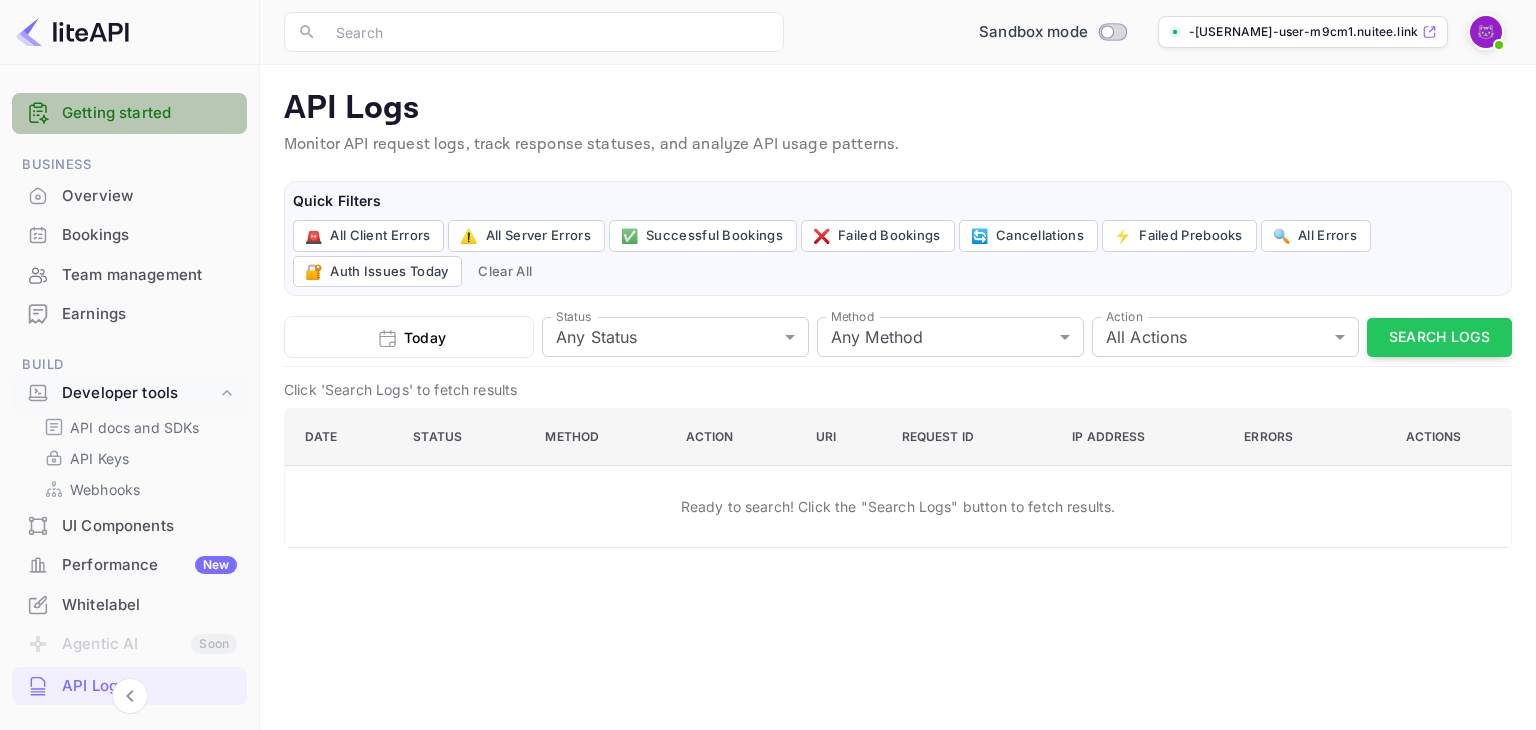 click on "Getting started" at bounding box center (149, 113) 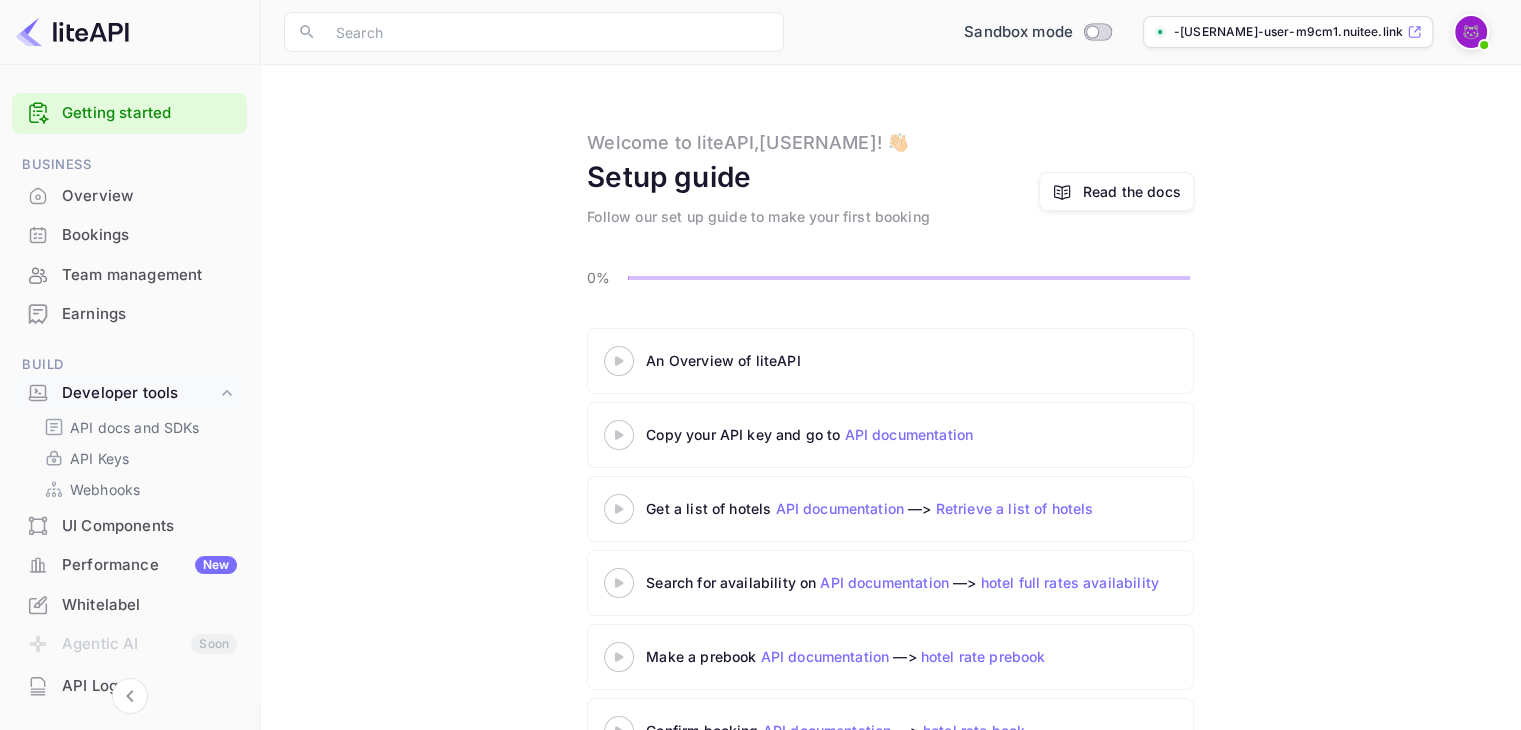 click on "Welcome to liteAPI,  [USERNAME] ! 👋🏻 Setup guide Follow our set up guide to make your first booking Read the docs" at bounding box center [890, 178] 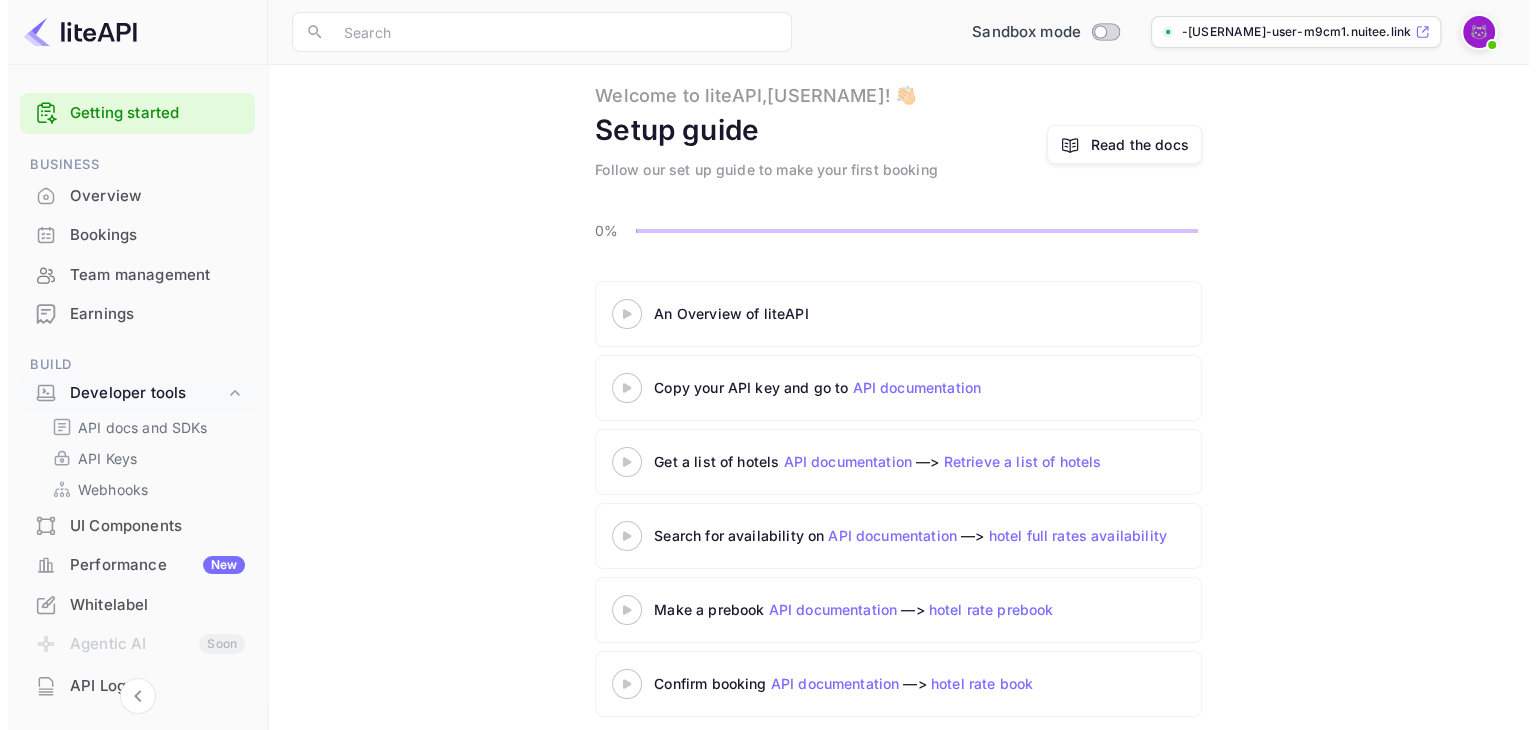 scroll, scrollTop: 64, scrollLeft: 0, axis: vertical 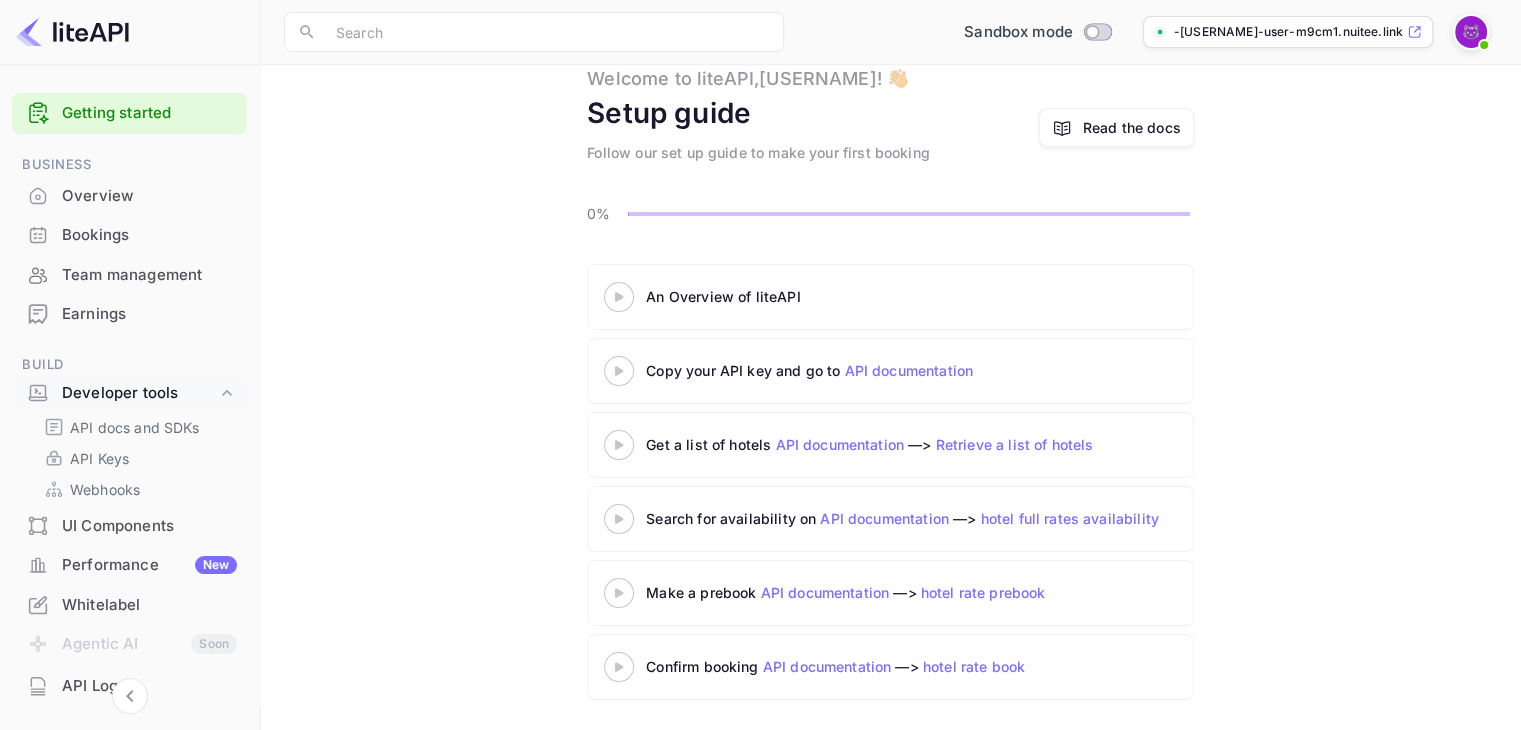 click 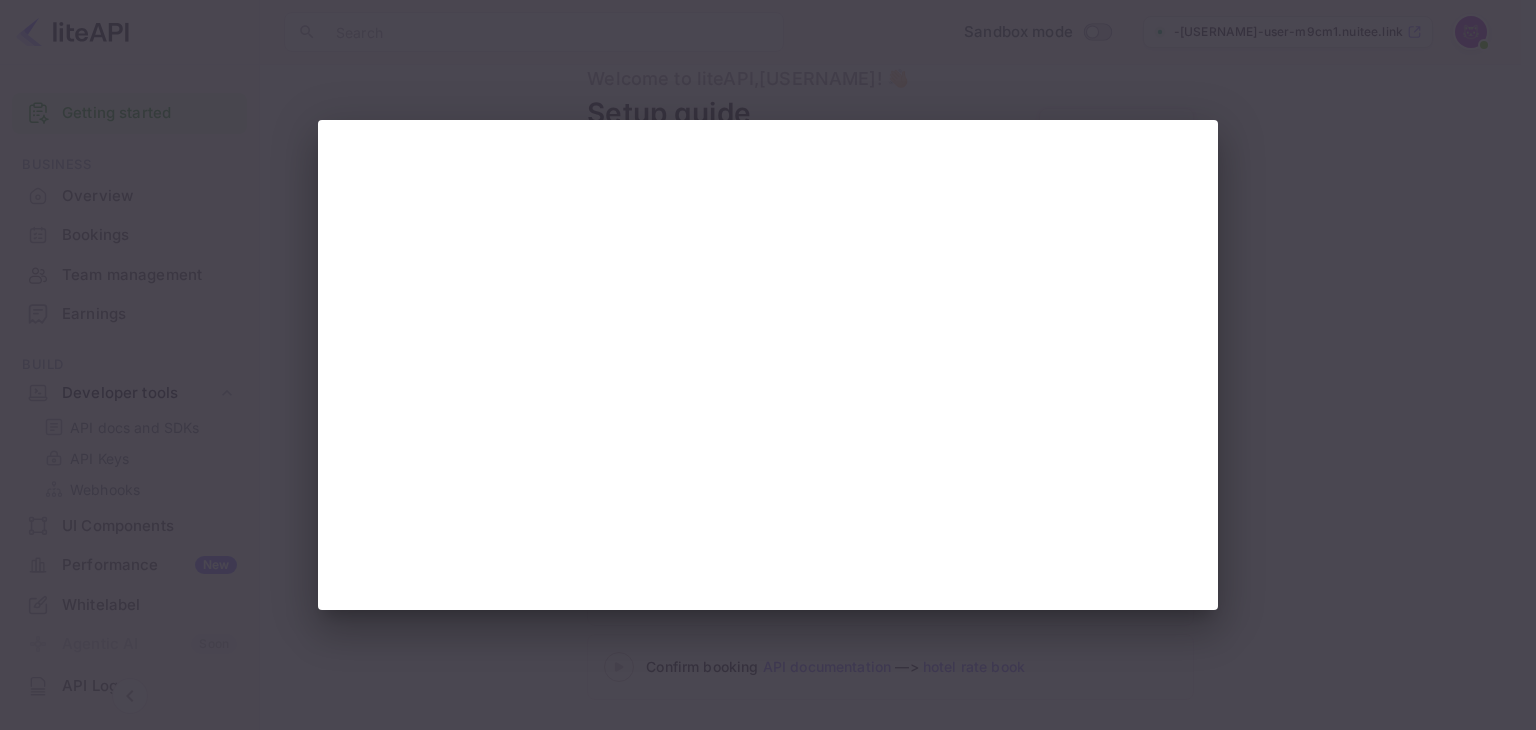 click at bounding box center [768, 365] 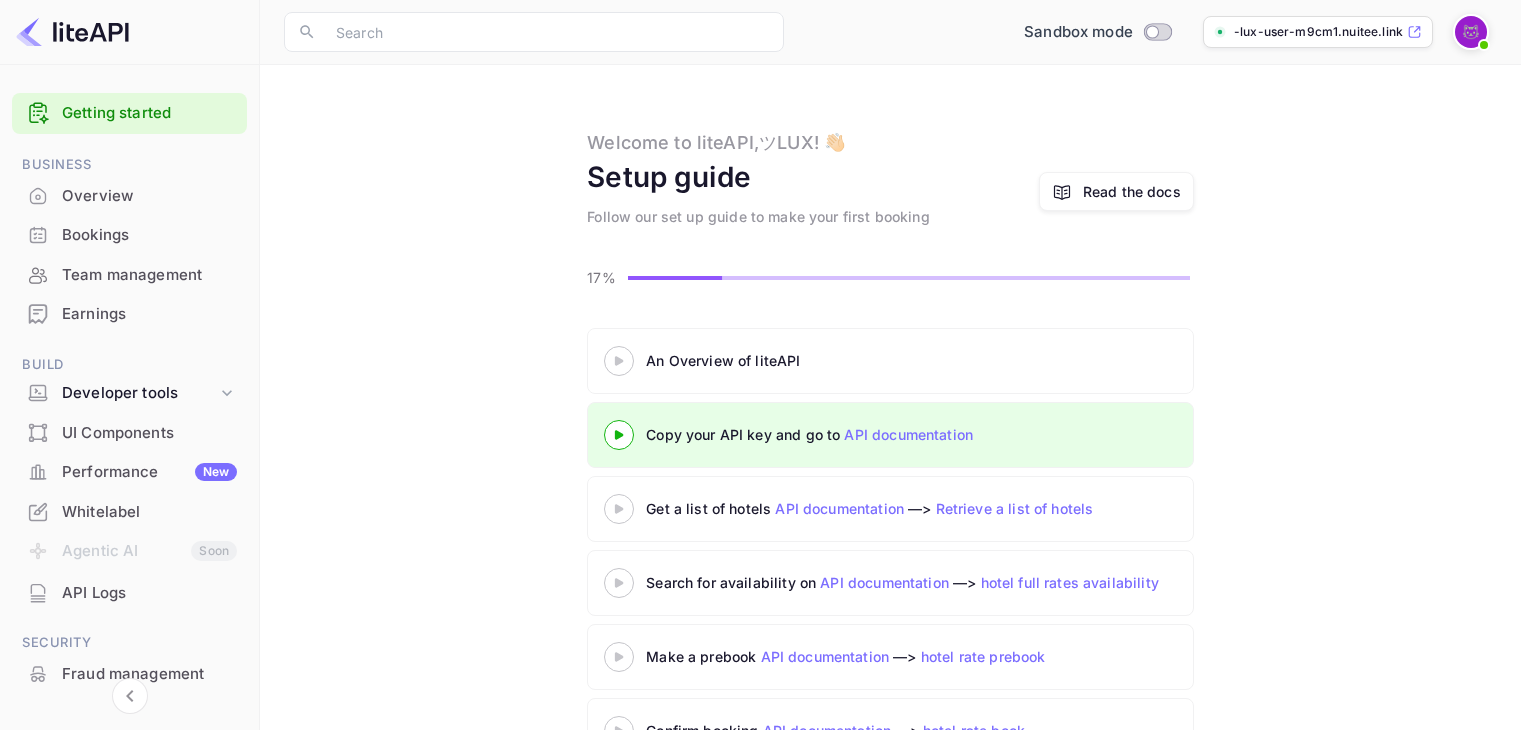 scroll, scrollTop: 0, scrollLeft: 0, axis: both 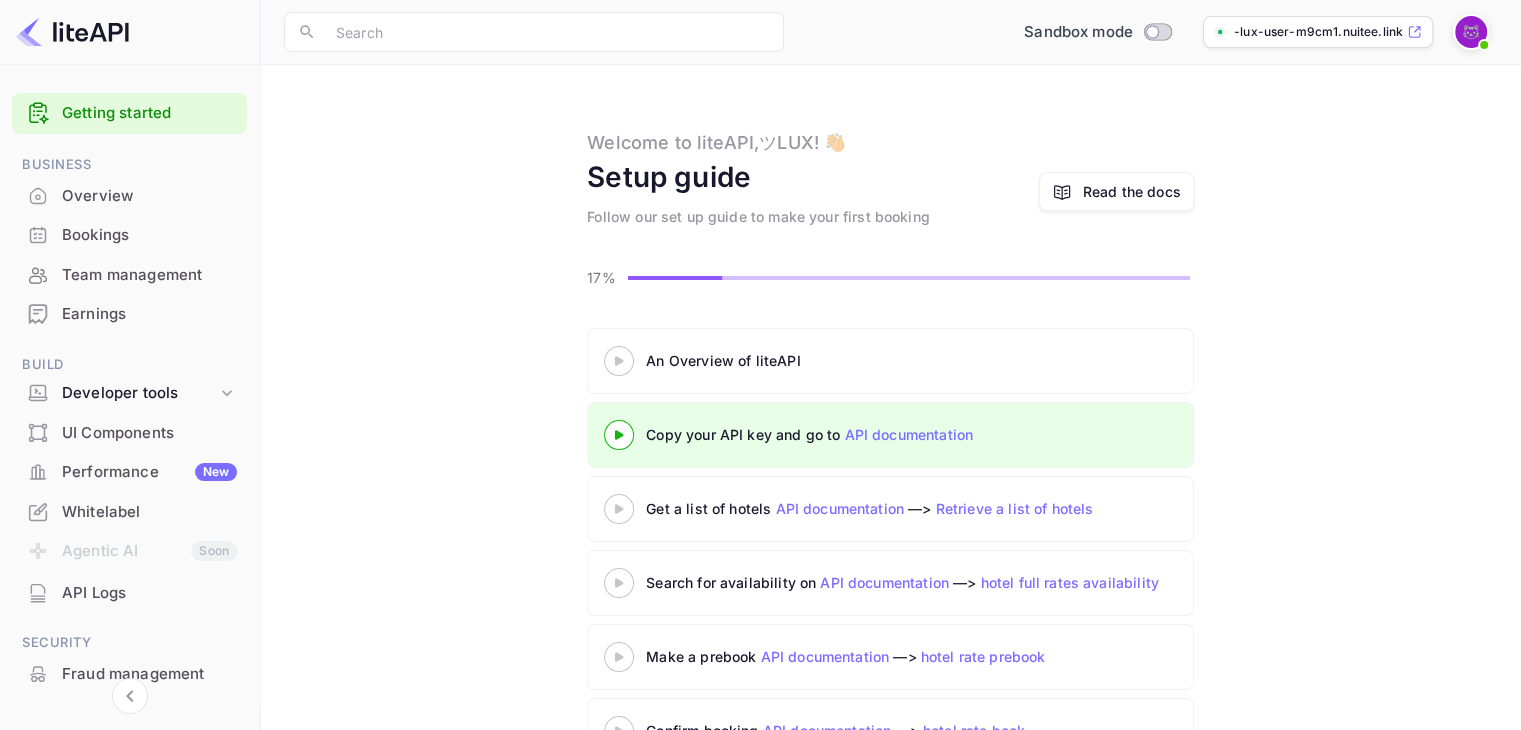 click on "API documentation" at bounding box center (839, 508) 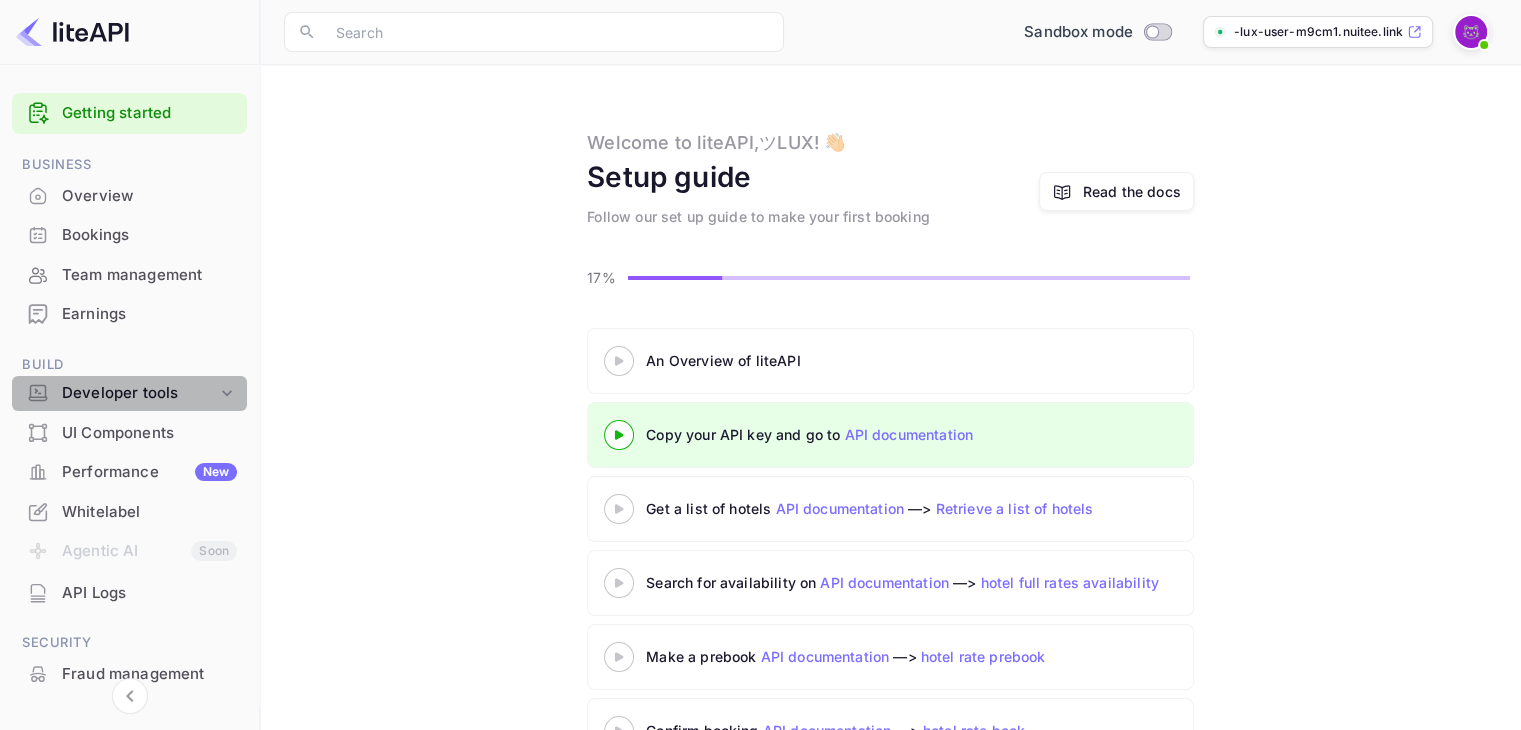 click 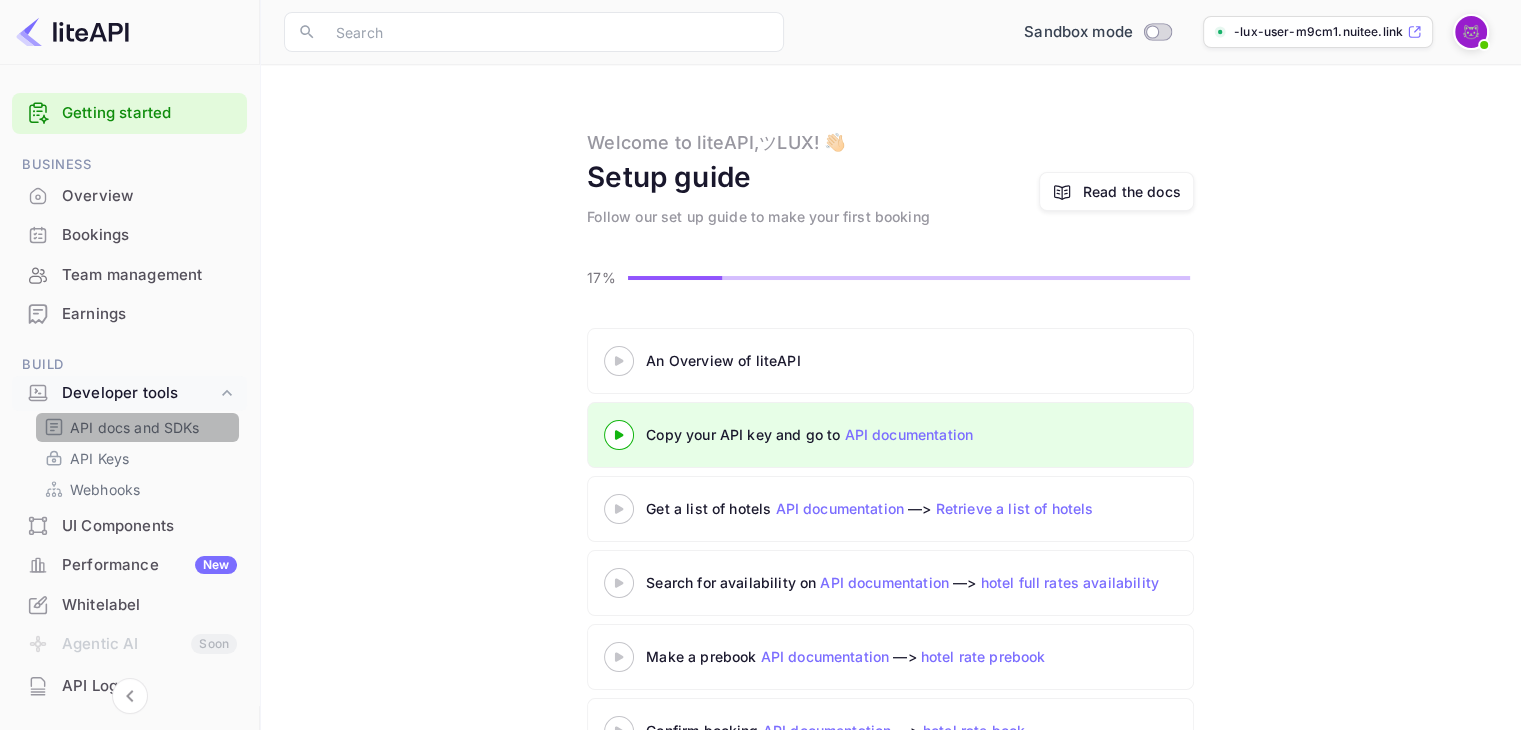 click on "API docs and SDKs" at bounding box center [135, 427] 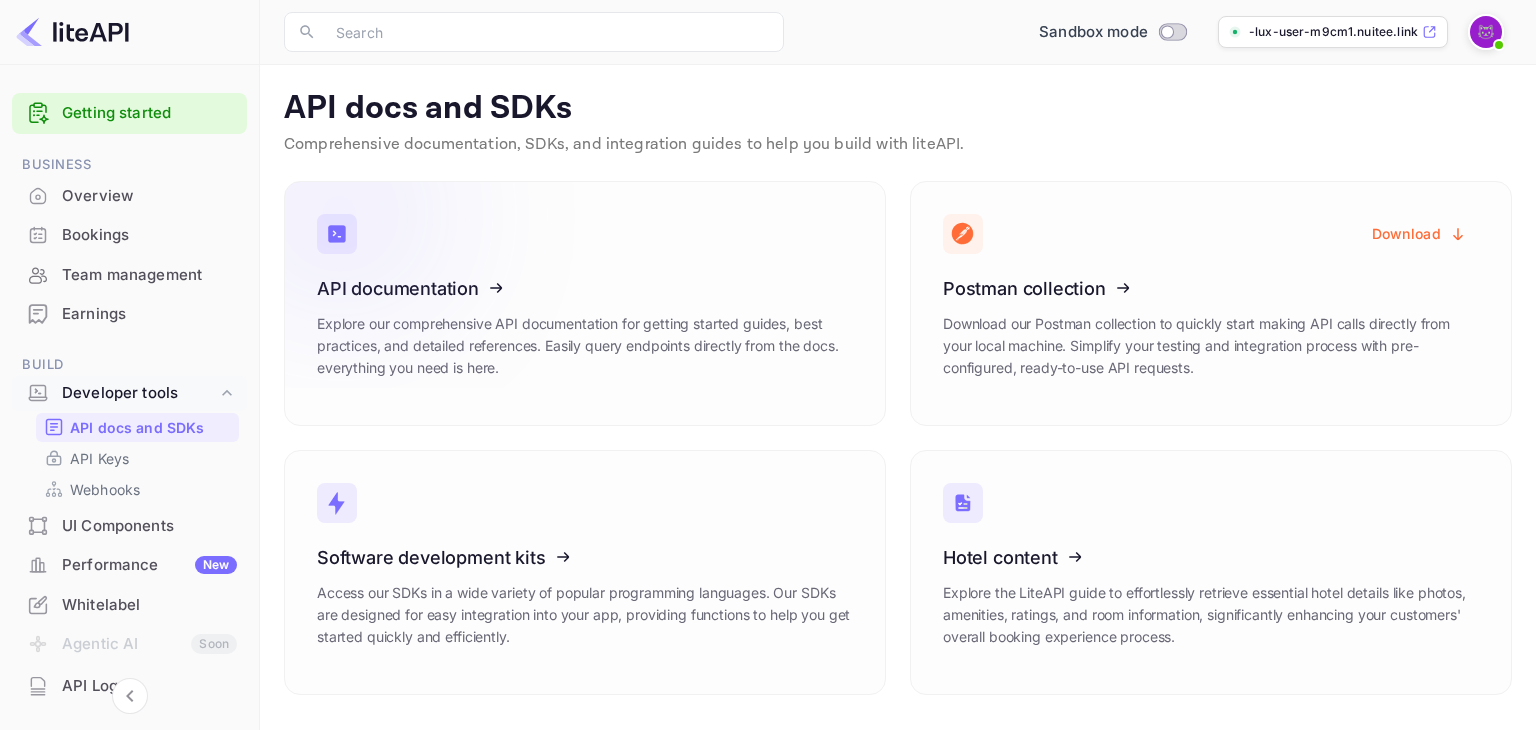 click 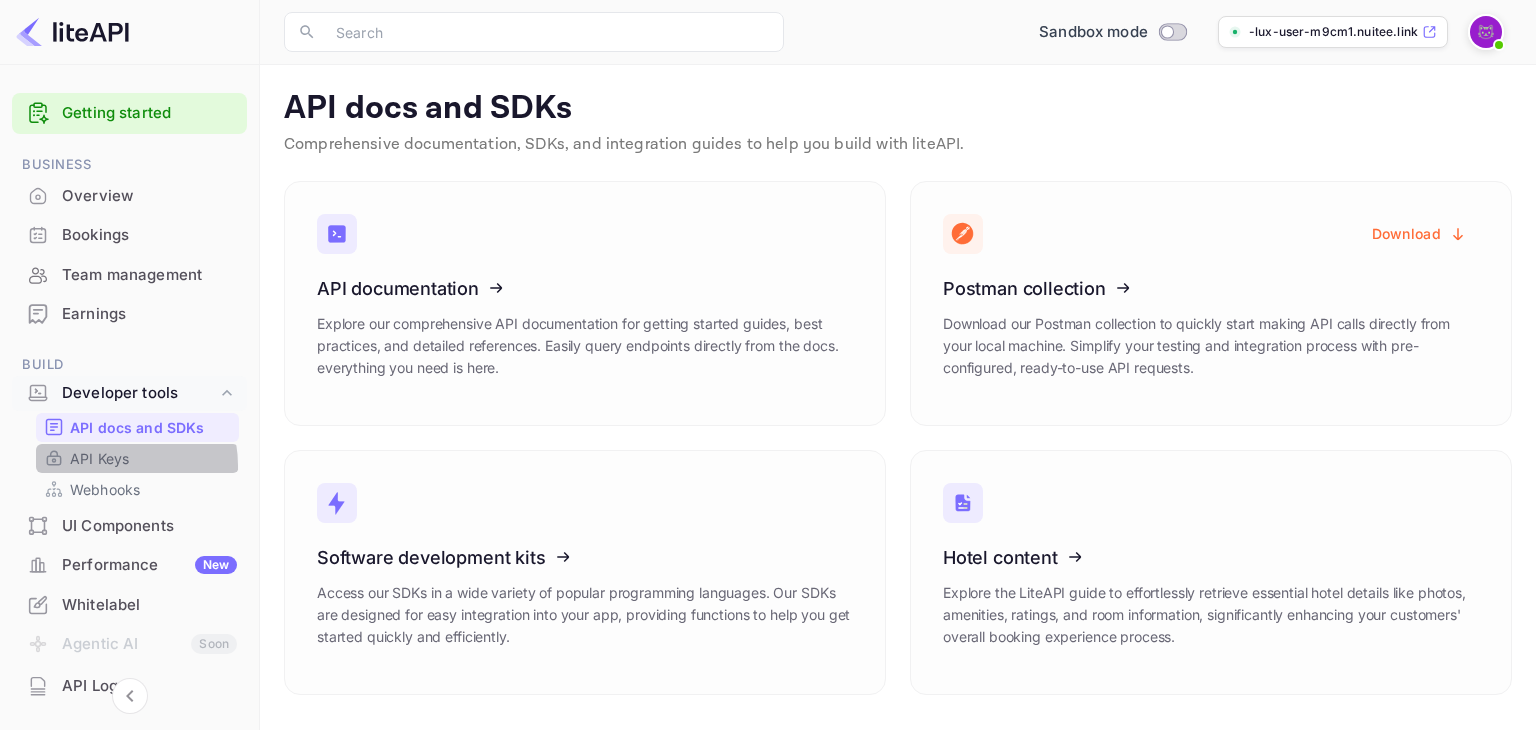 click on "API Keys" at bounding box center [99, 458] 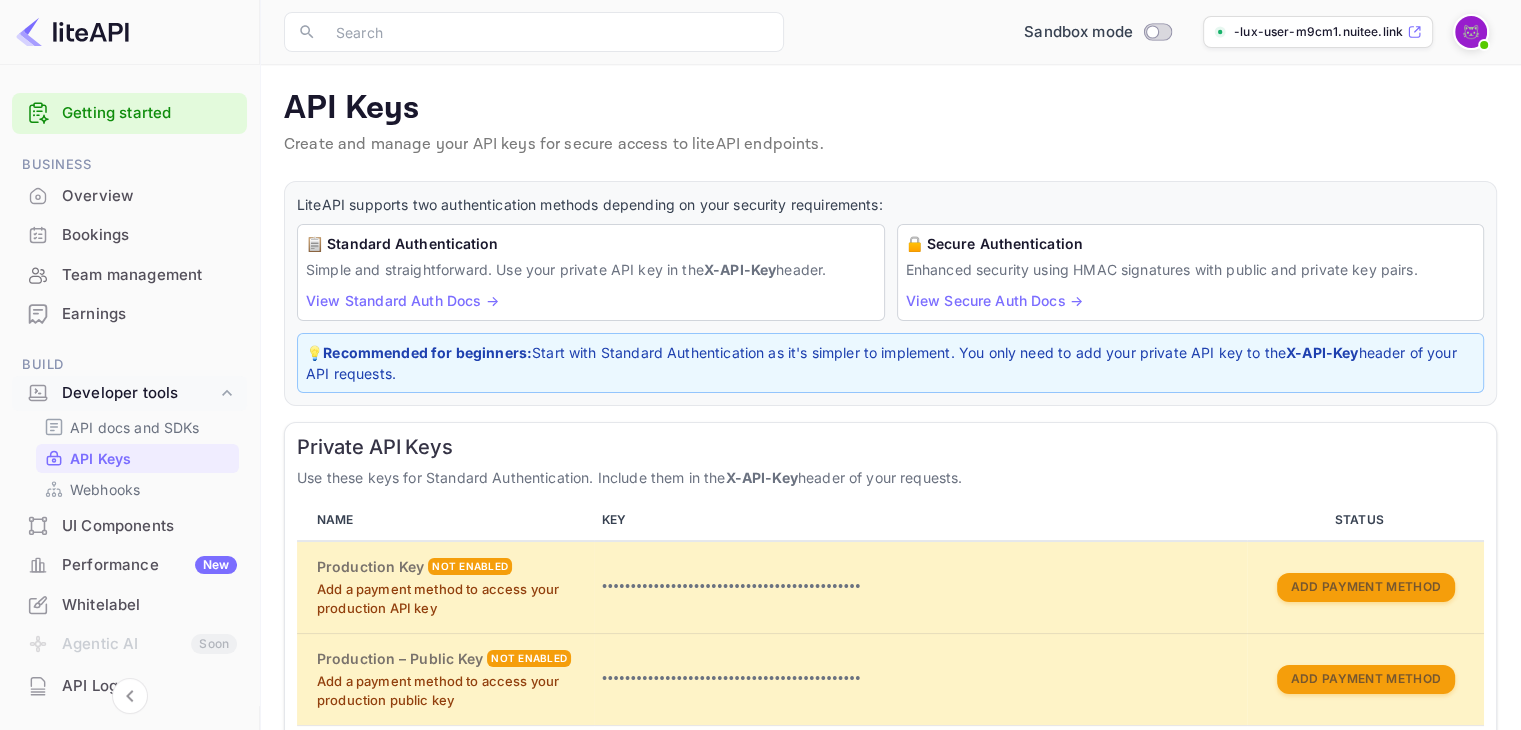 click on "View Standard Auth Docs →" at bounding box center [402, 300] 